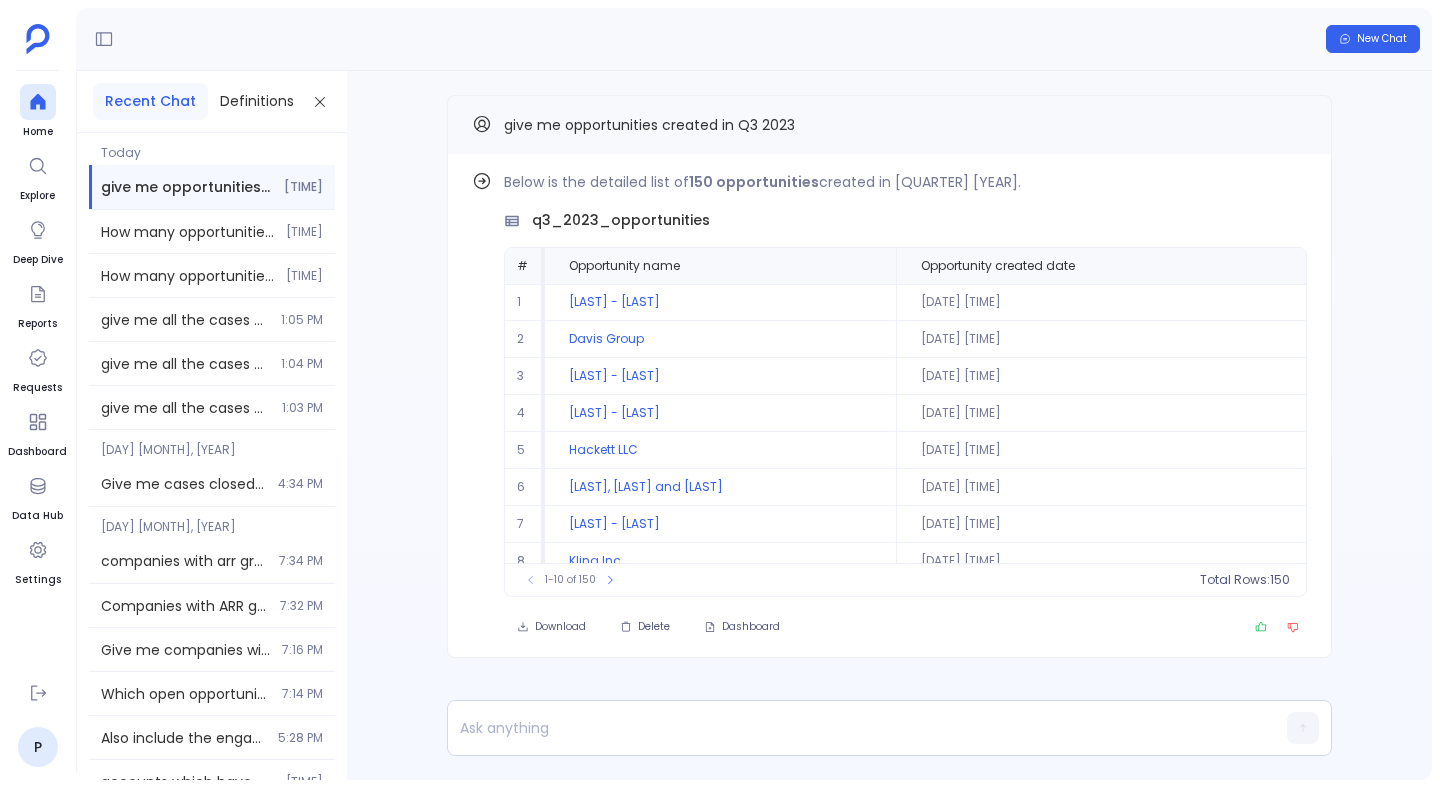 scroll, scrollTop: 0, scrollLeft: 0, axis: both 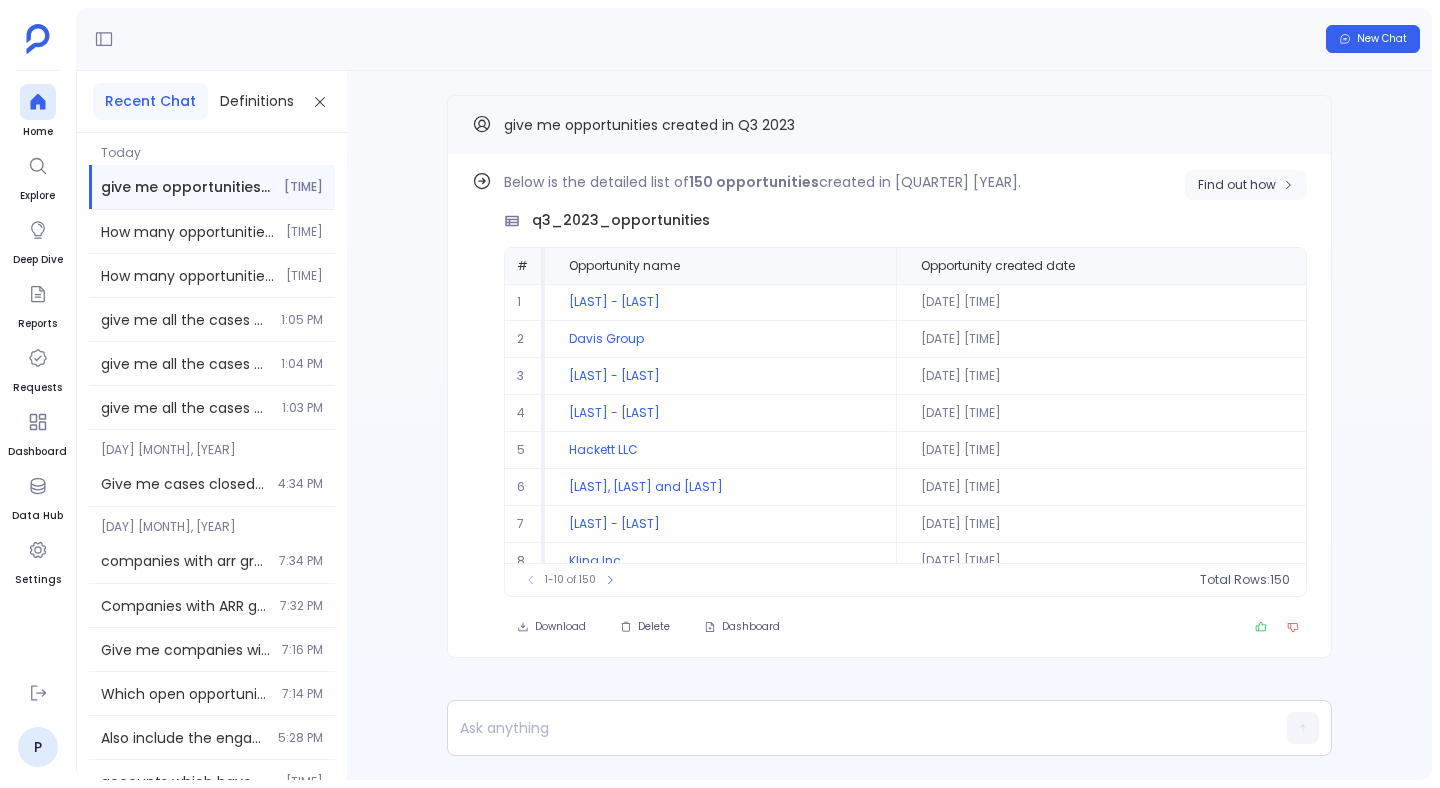 click on "Find out how" at bounding box center (1237, 185) 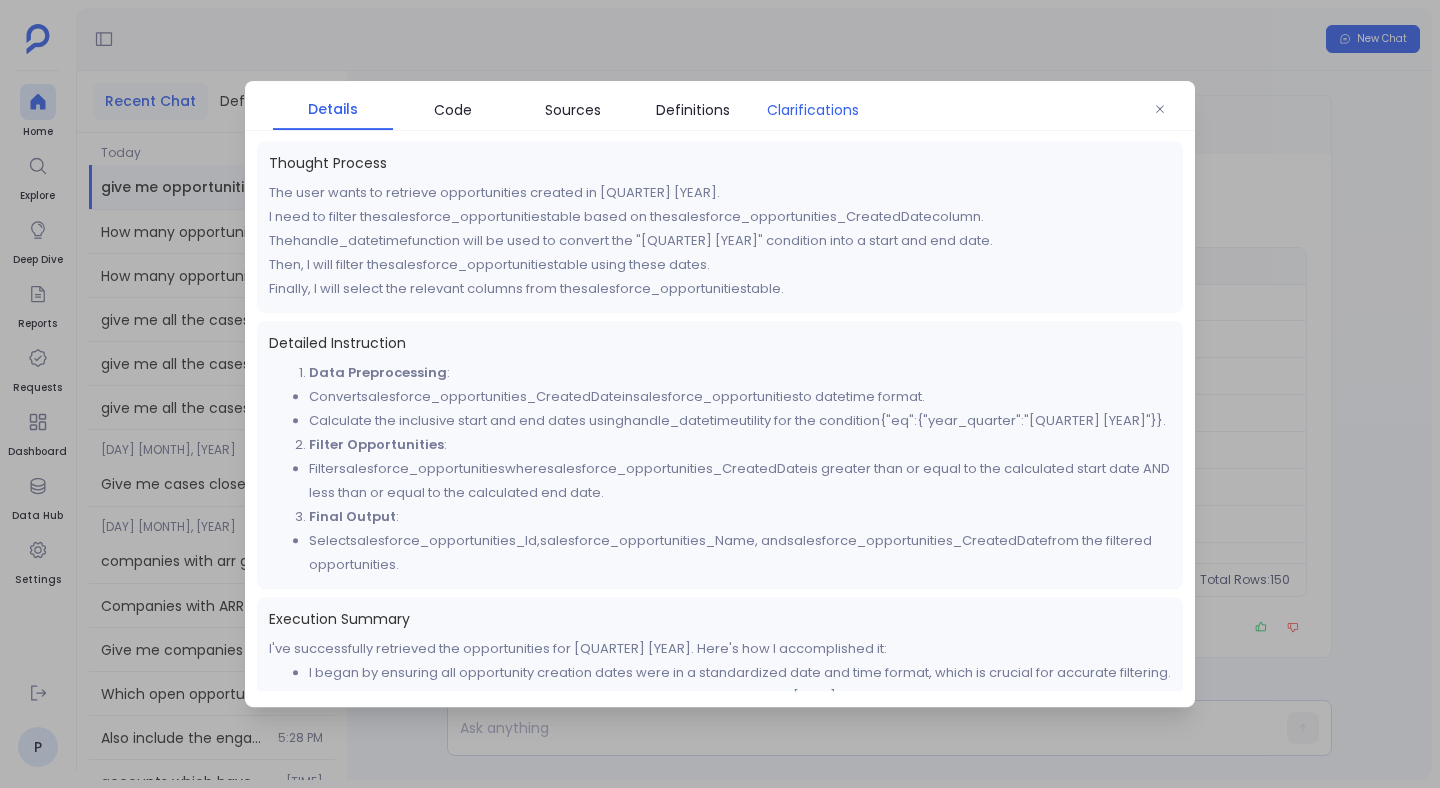 click on "Clarifications" at bounding box center [813, 110] 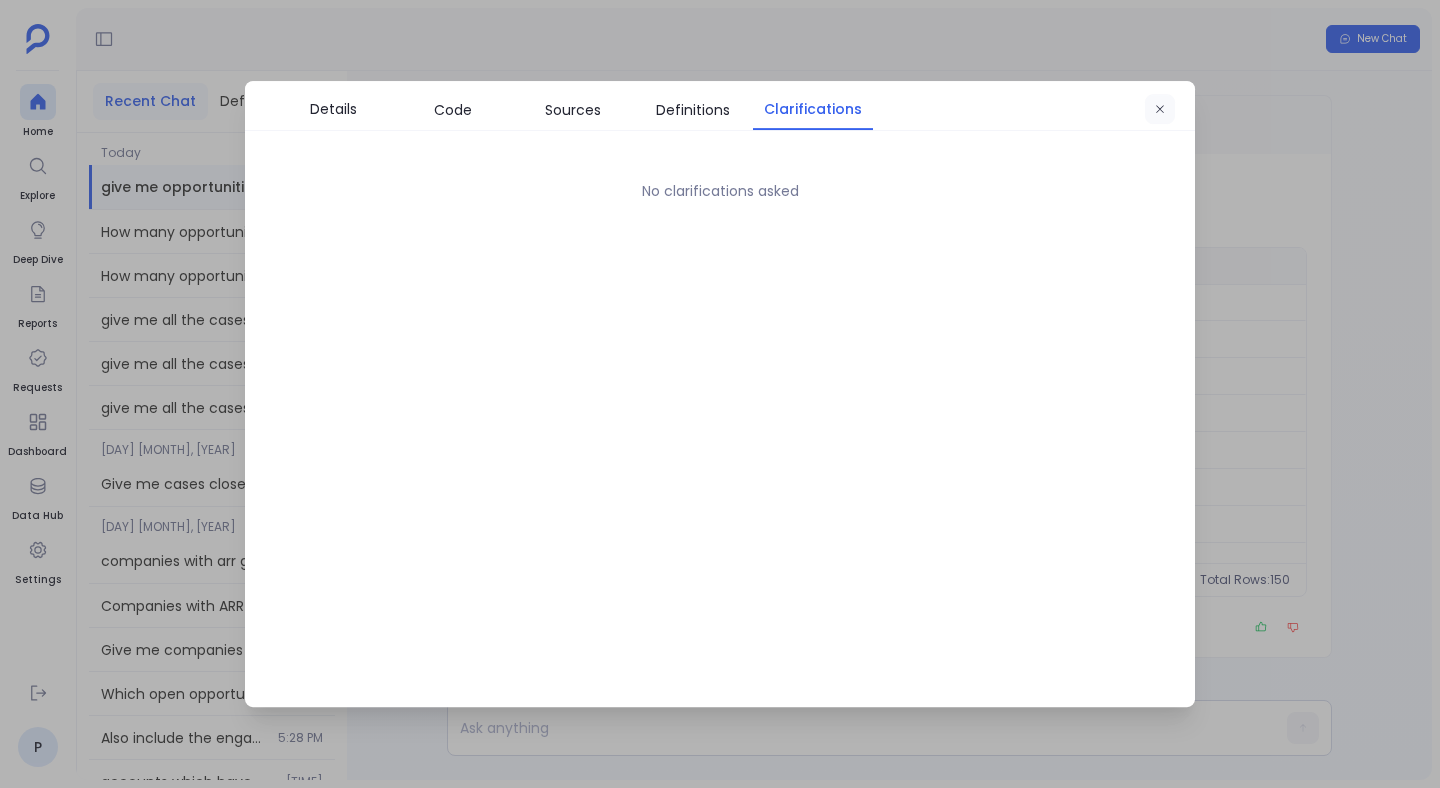 click 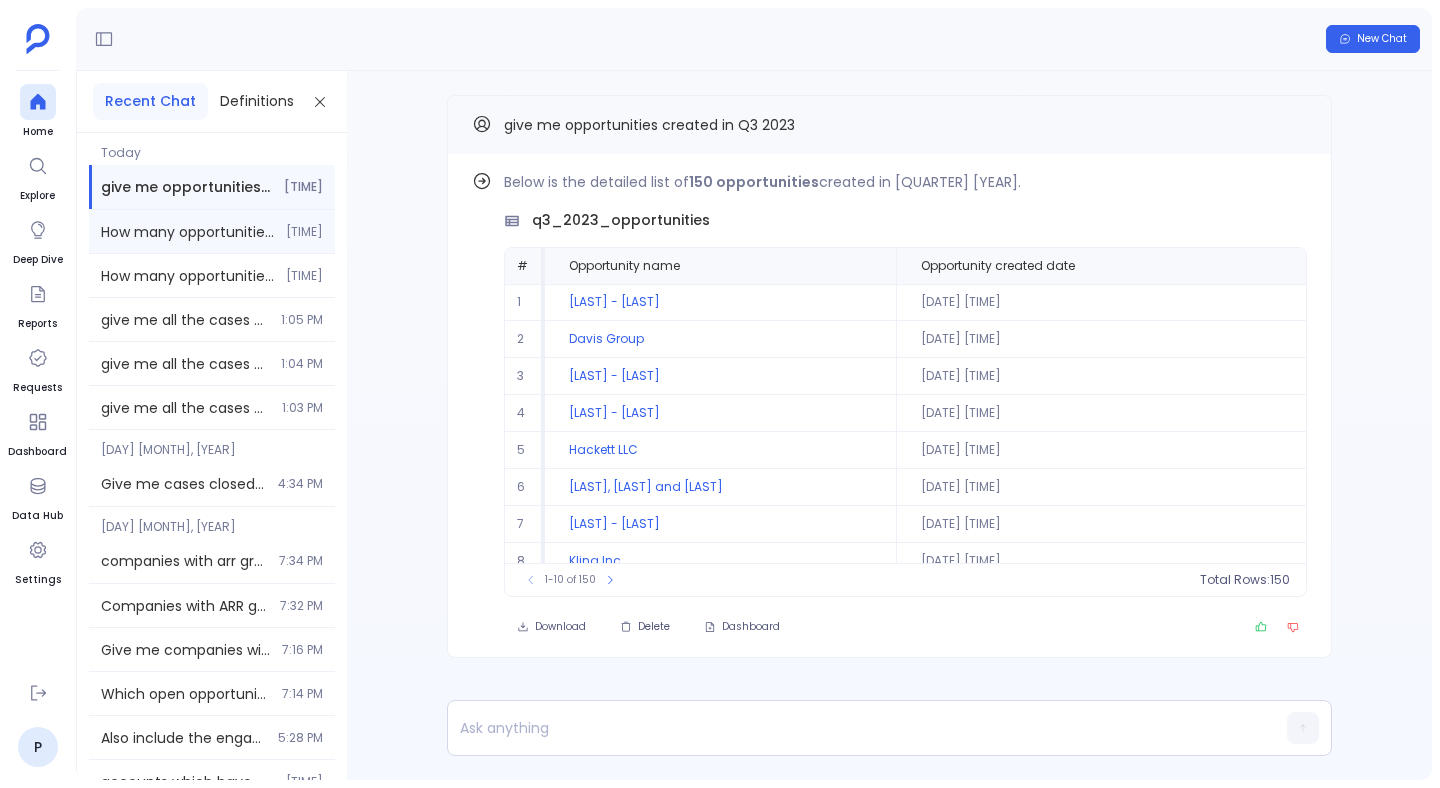 click on "How many opportunities were won each fiscal quarter in 2020?'" at bounding box center [187, 232] 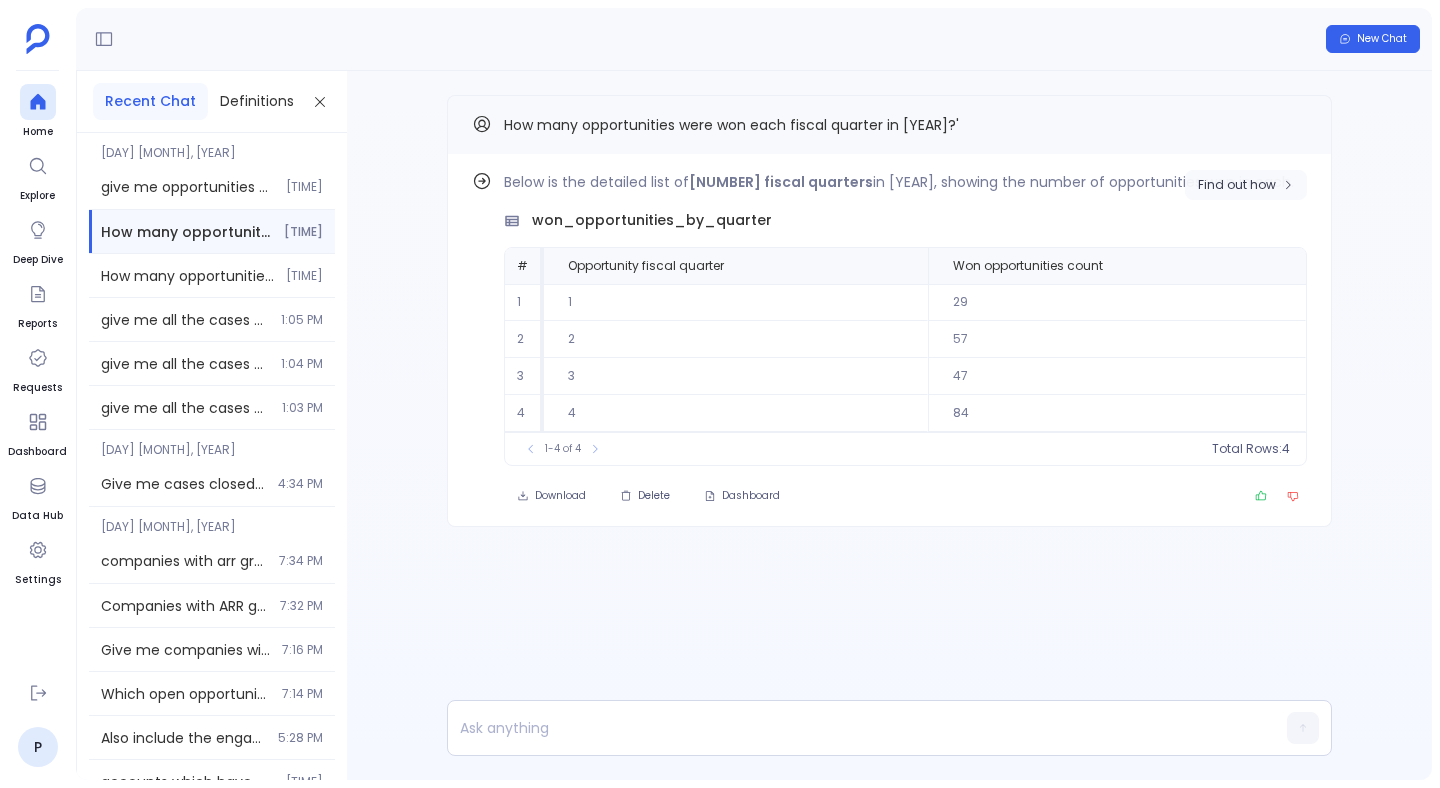 click on "Find out how" at bounding box center (1237, 185) 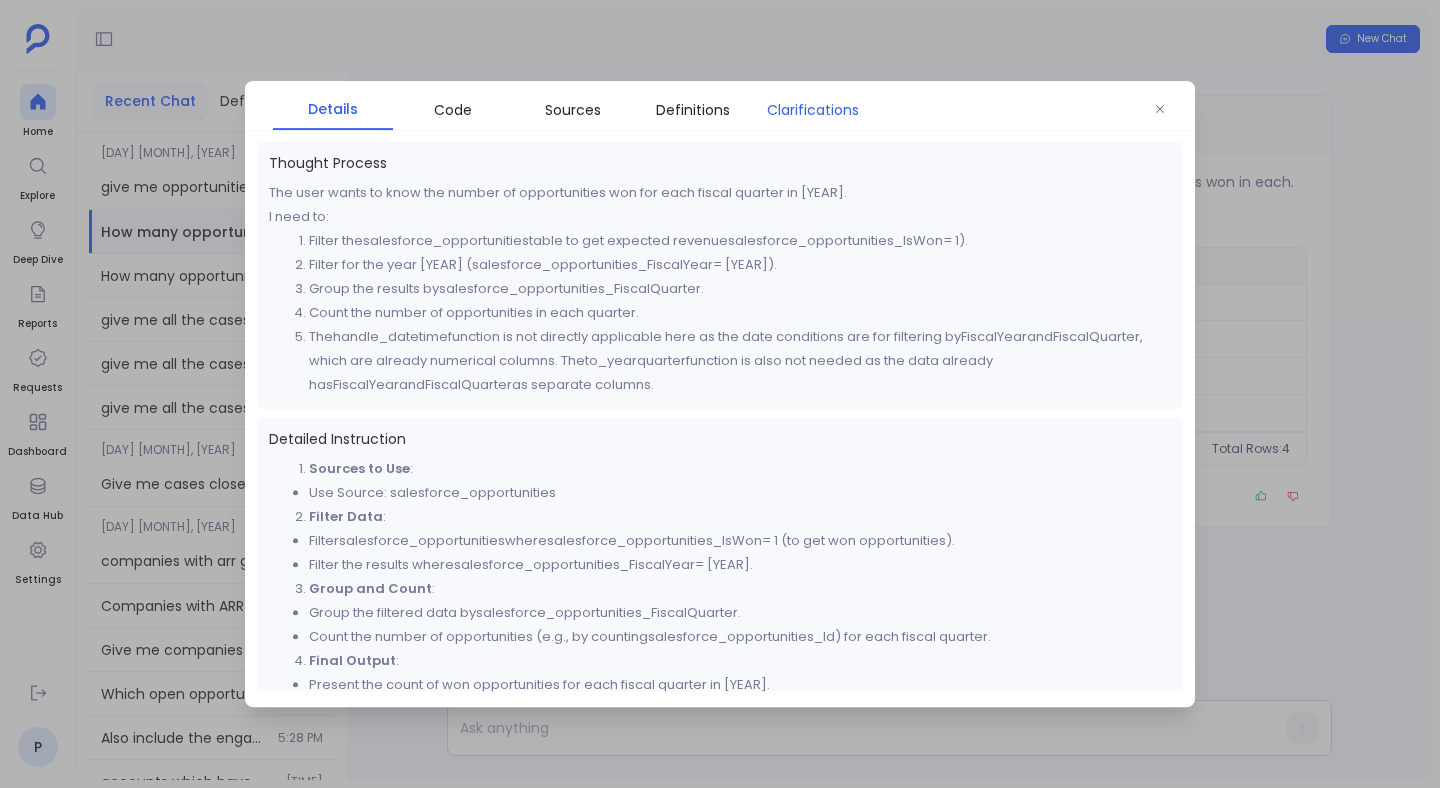click on "Clarifications" at bounding box center (813, 110) 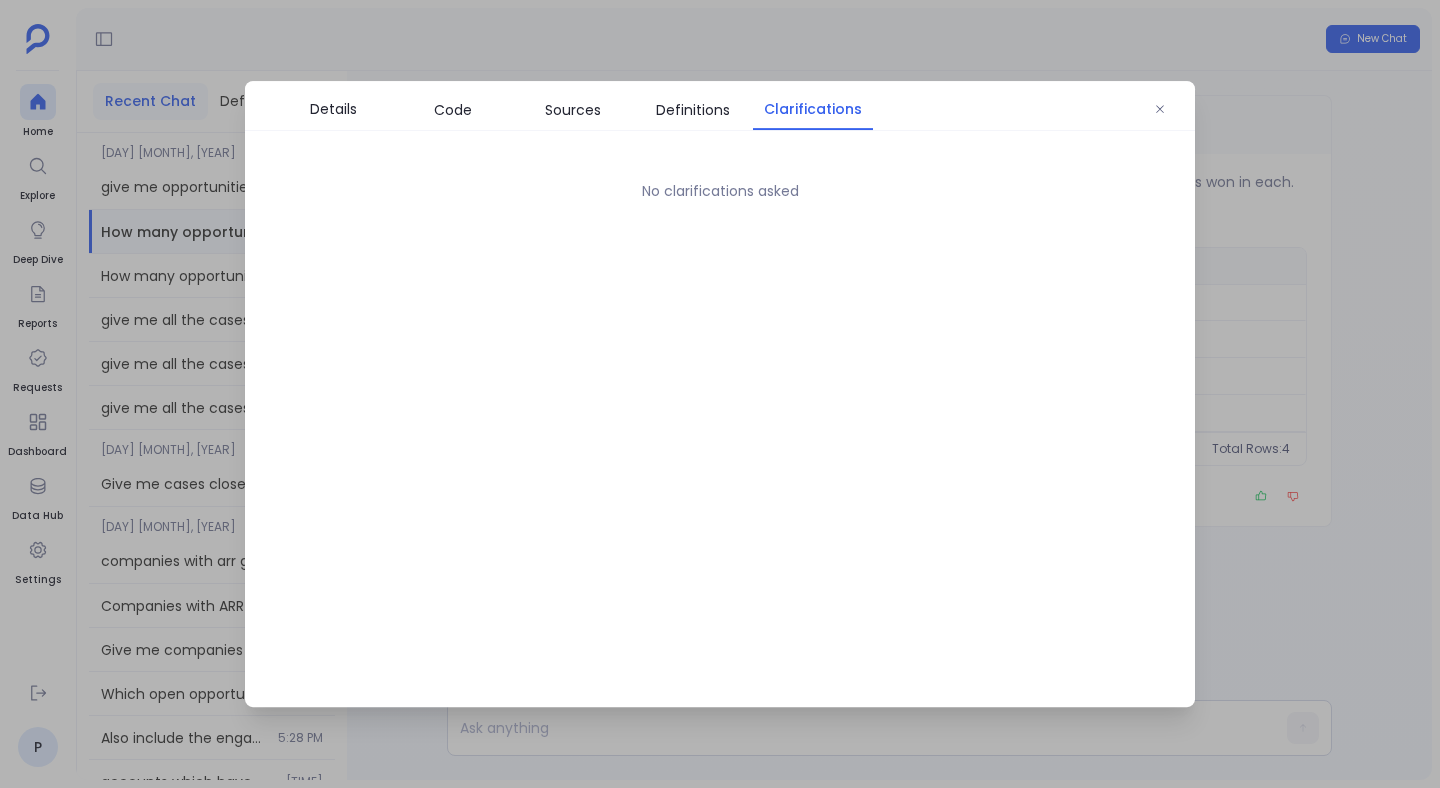 click on "Clarifications" at bounding box center (813, 109) 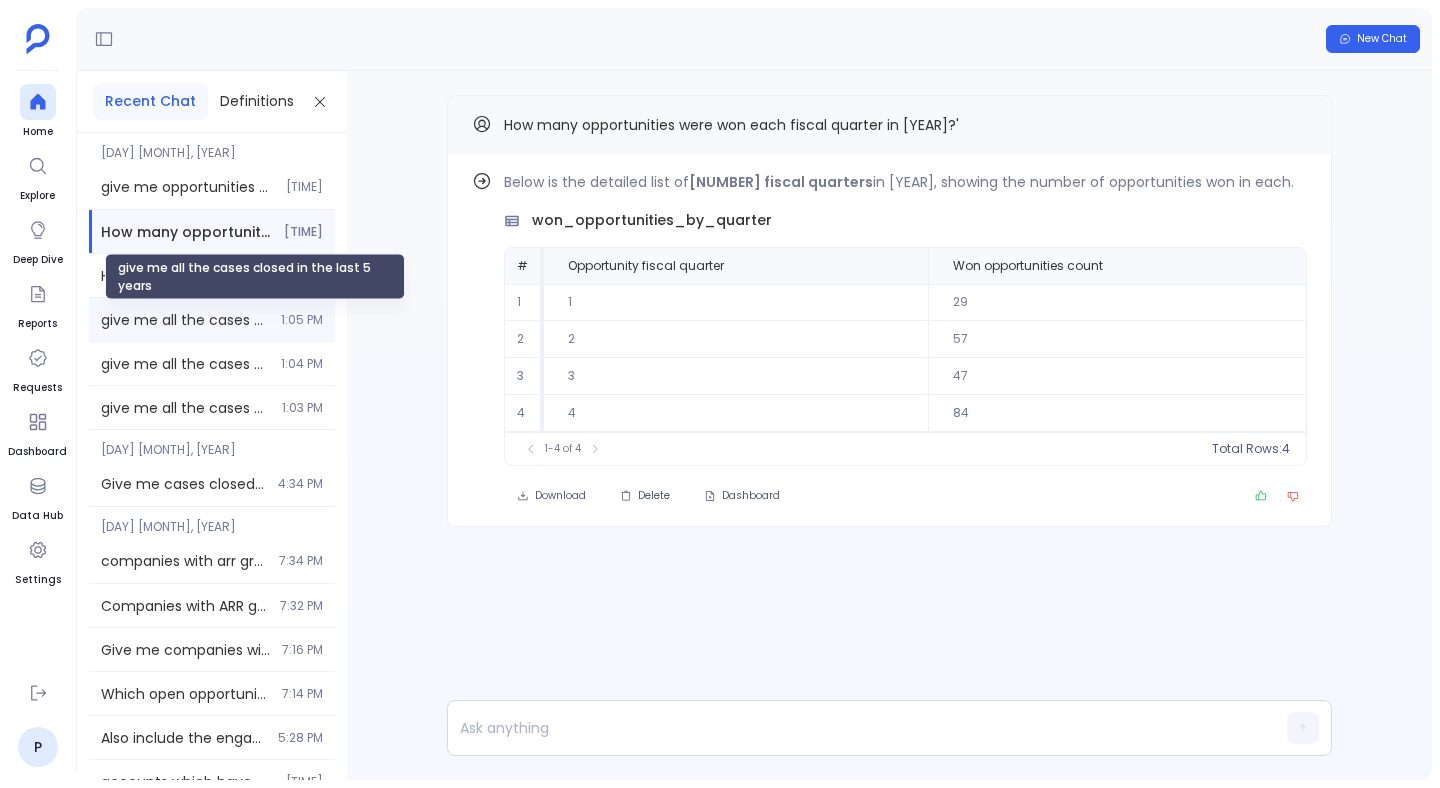 click on "give me all the cases closed in the last 5 years" at bounding box center (185, 320) 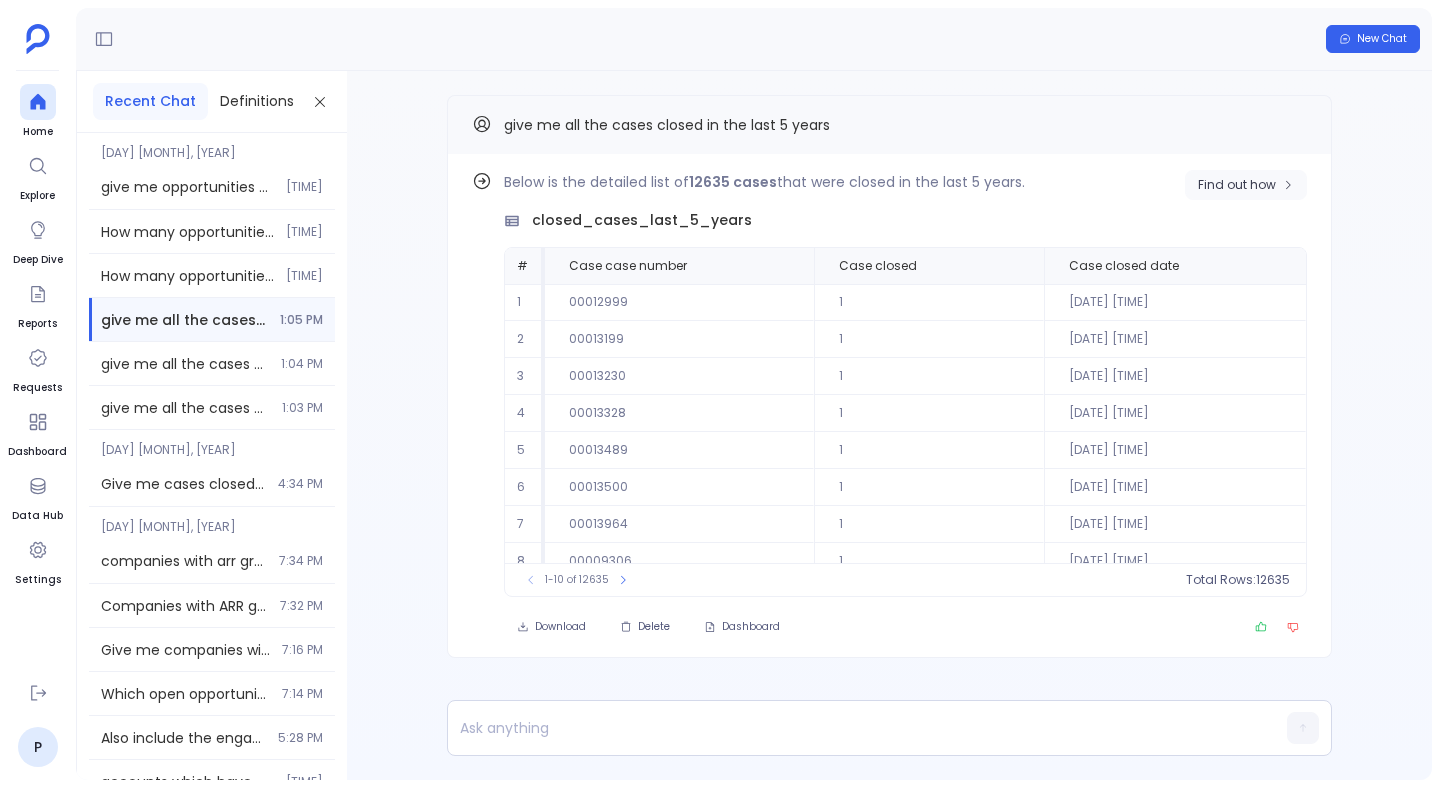 click on "Find out how" at bounding box center (1237, 185) 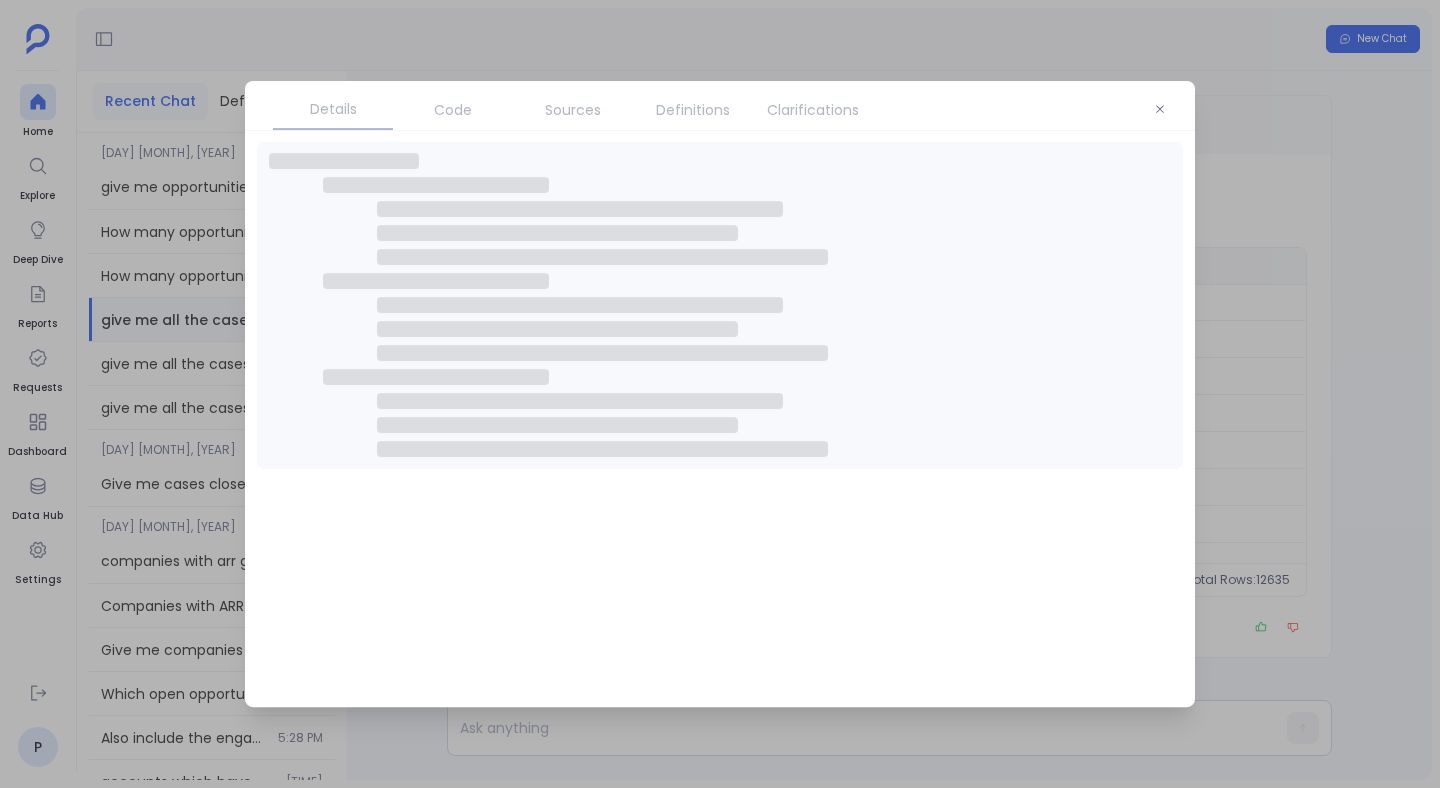 click on "Clarifications" at bounding box center [813, 110] 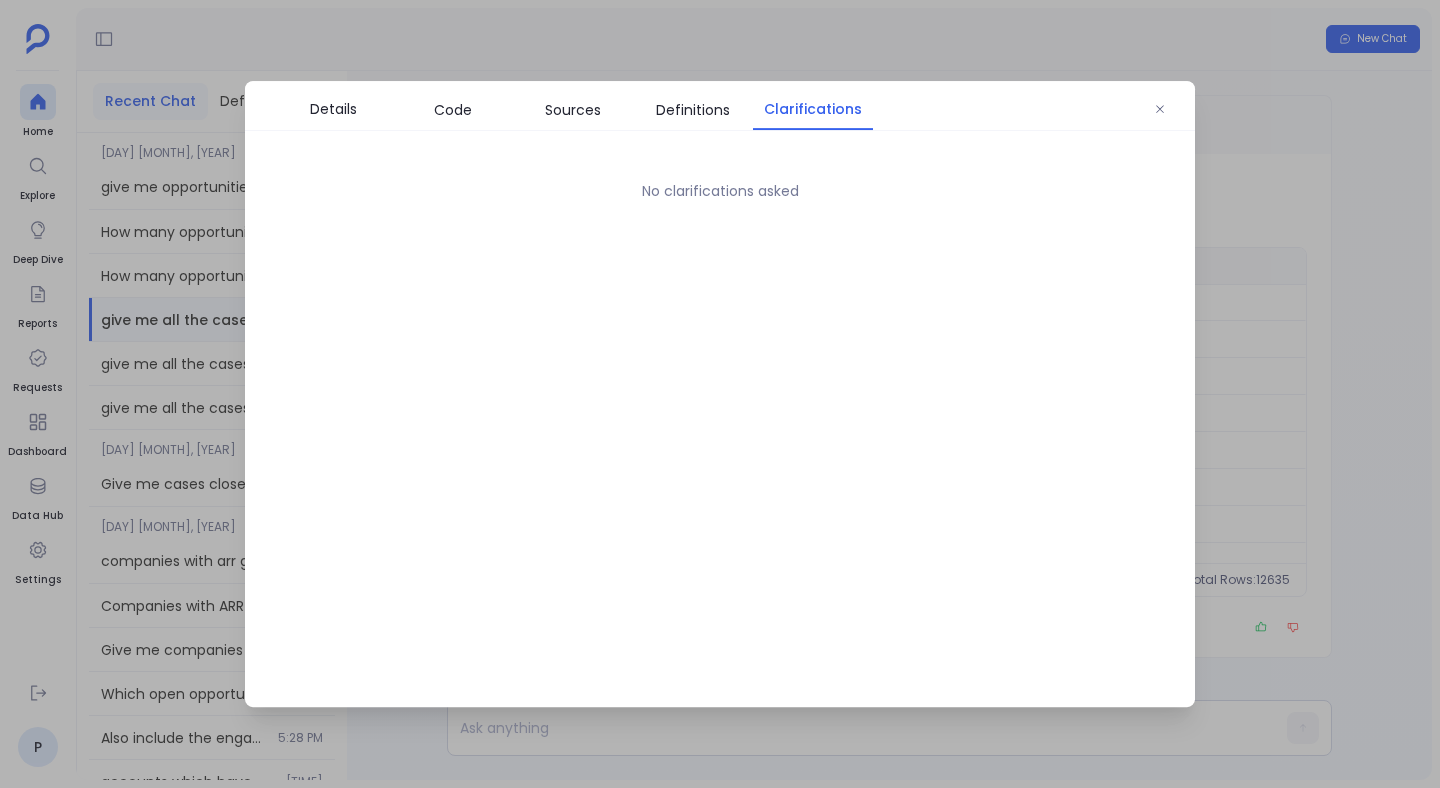 click on "Clarifications" at bounding box center [813, 109] 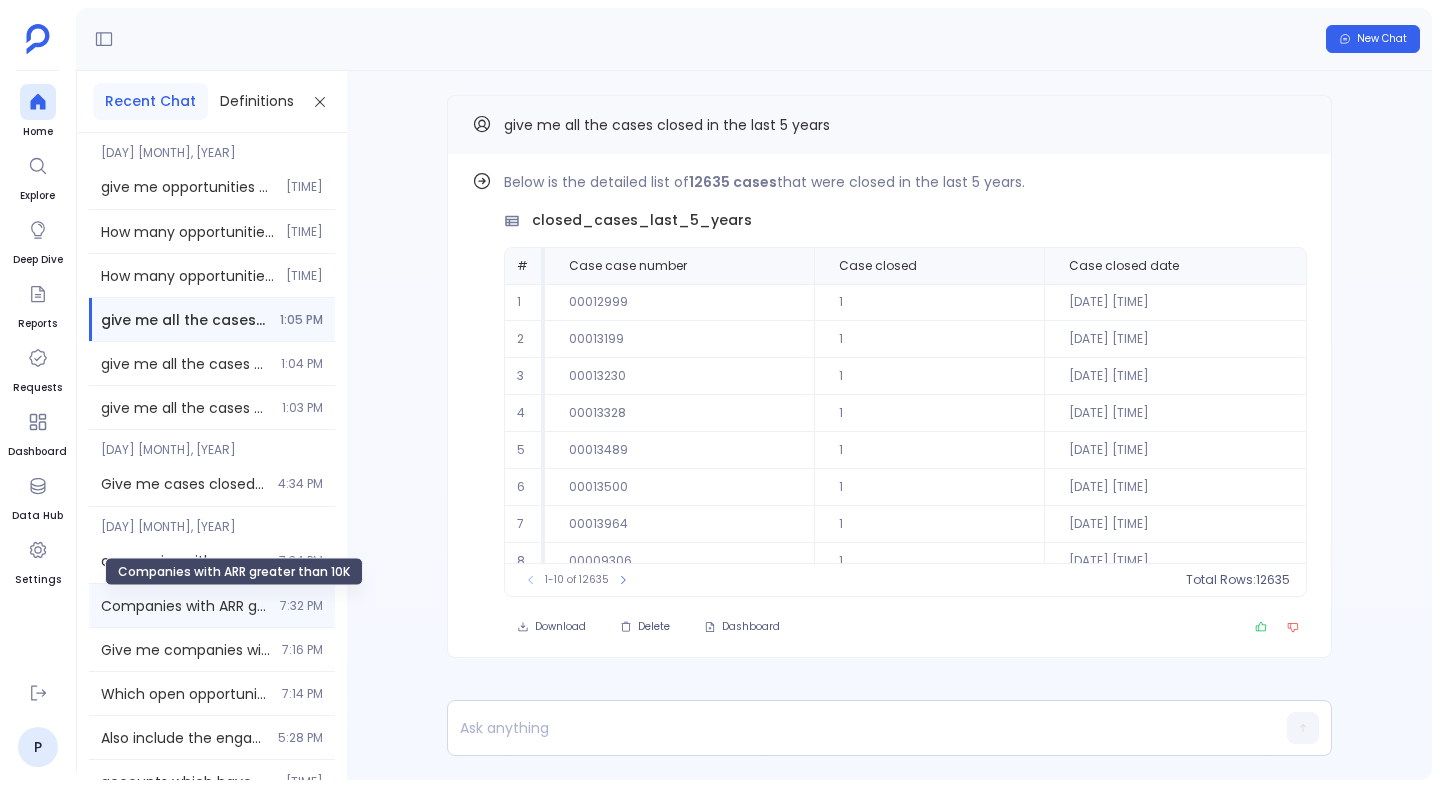 click on "Companies with ARR greater than 10K" at bounding box center (184, 606) 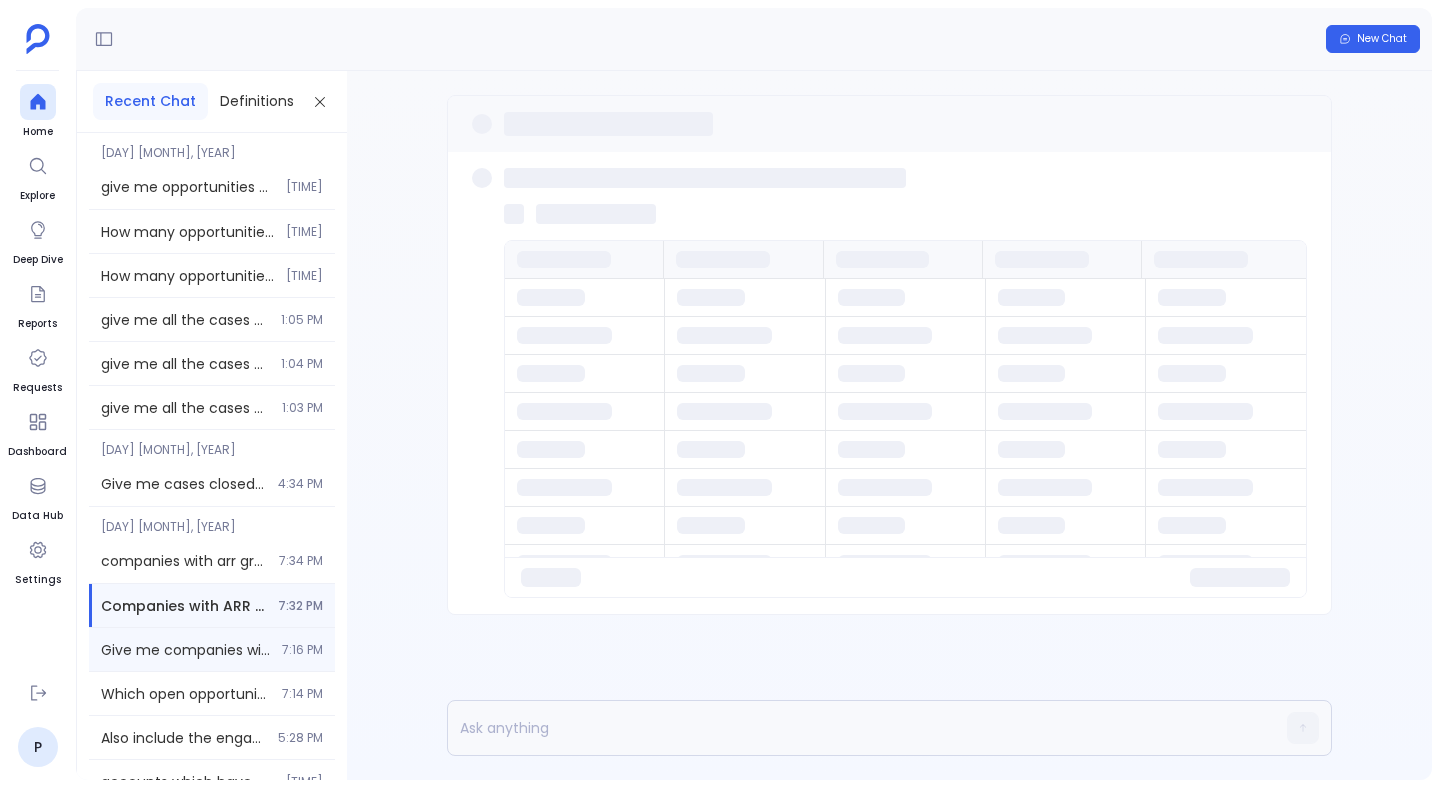 click on "Give me companies with ARR greater than 126k 7:16 PM" at bounding box center [212, 649] 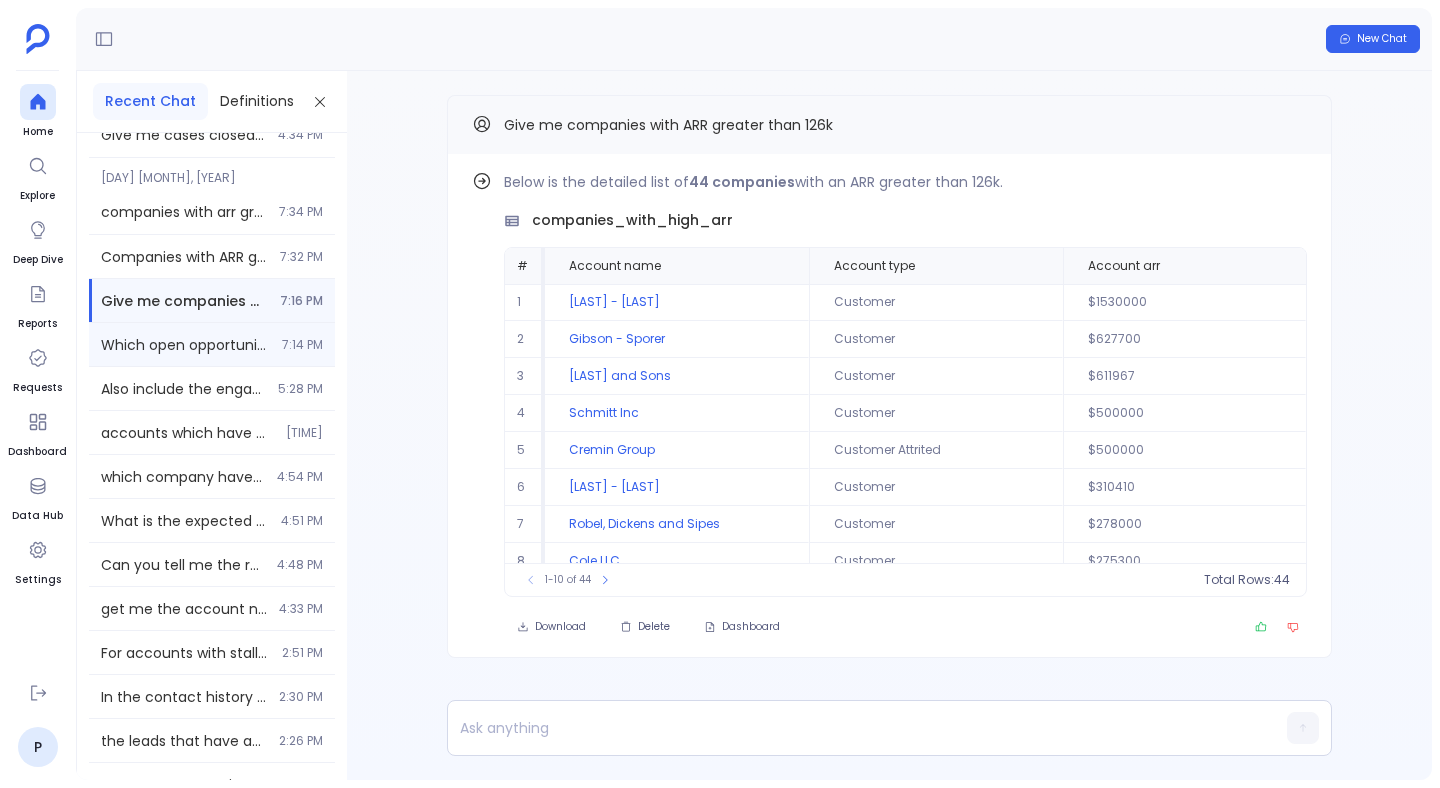 scroll, scrollTop: 357, scrollLeft: 0, axis: vertical 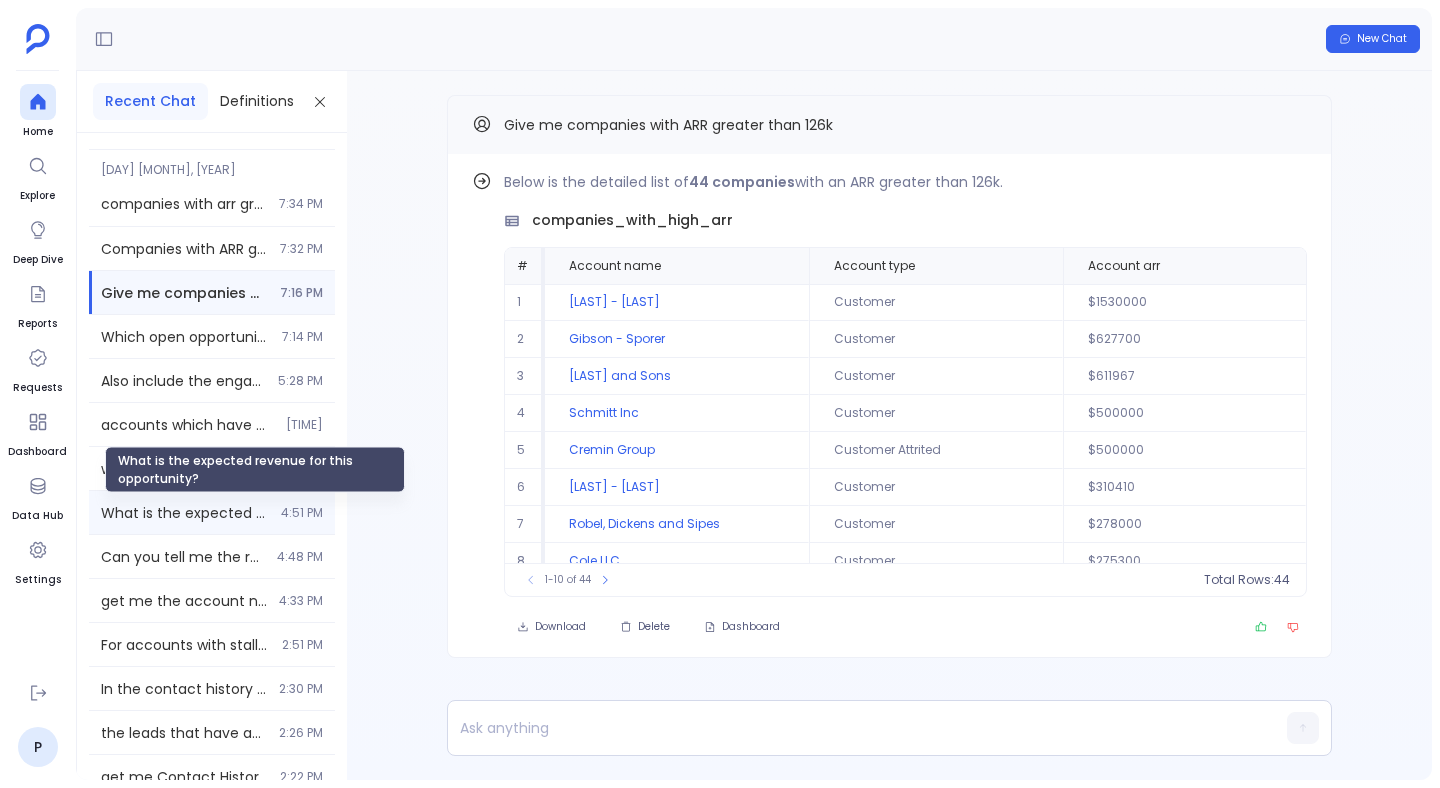 click on "What is the expected revenue for this opportunity?" at bounding box center (185, 513) 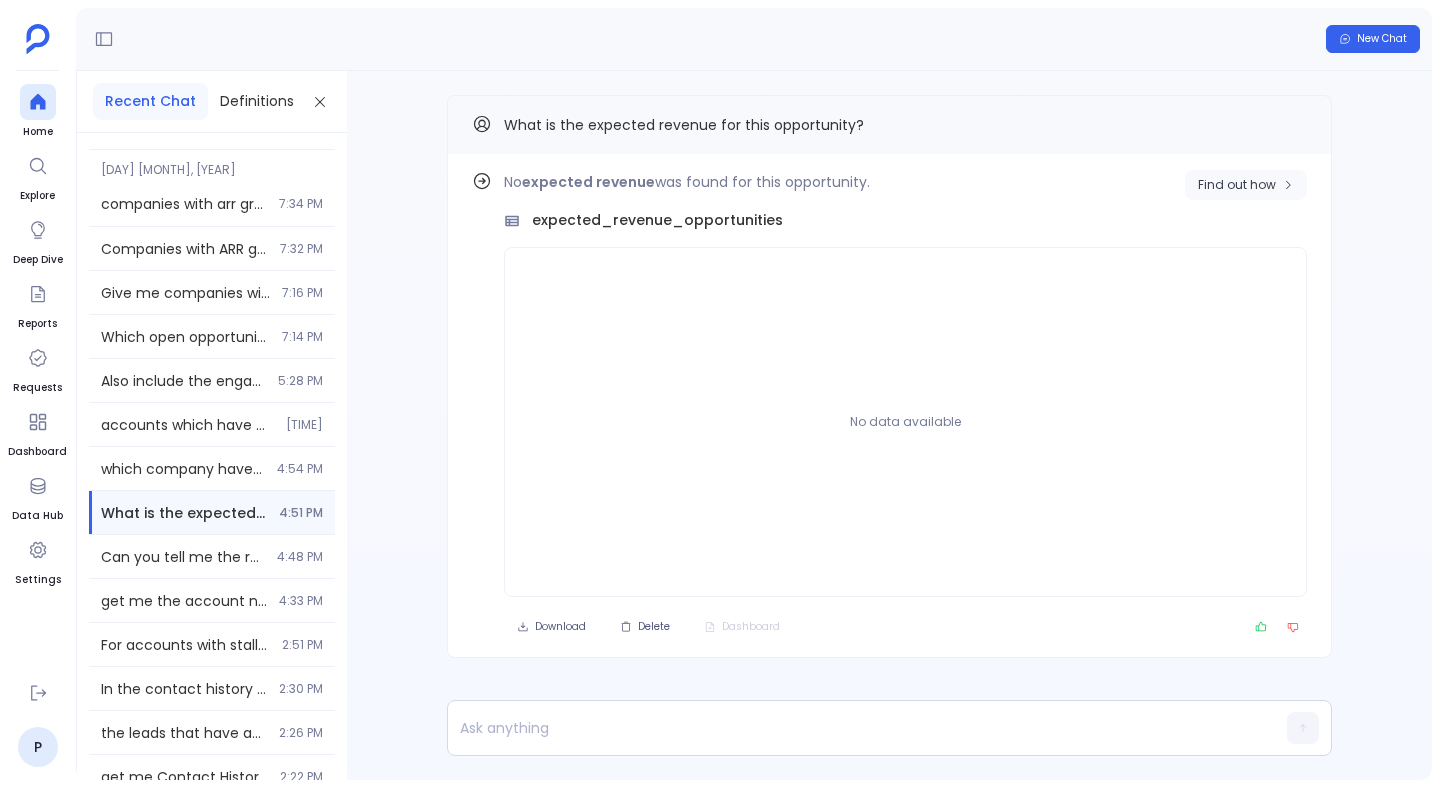 click on "Find out how" at bounding box center (1237, 185) 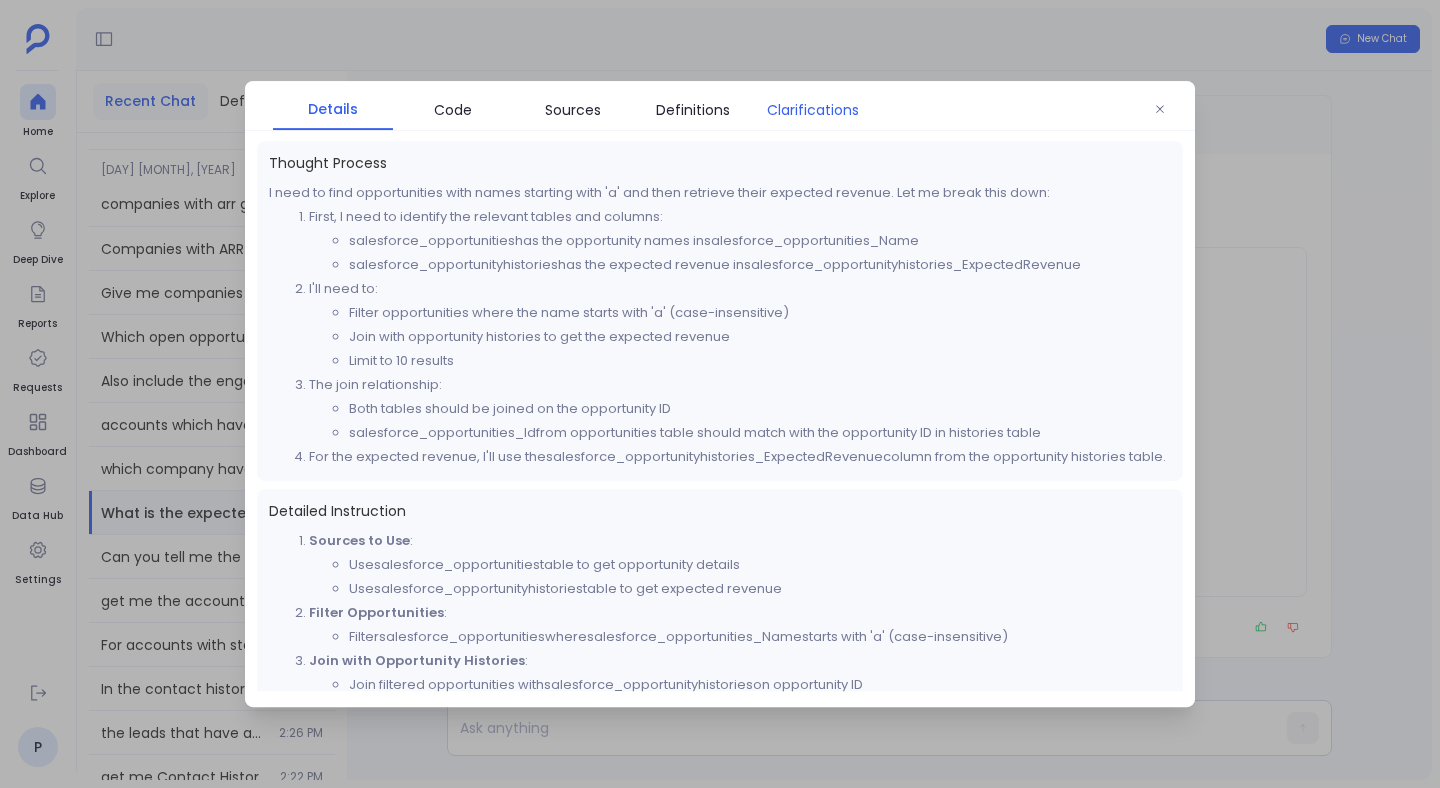 click on "Clarifications" at bounding box center [813, 110] 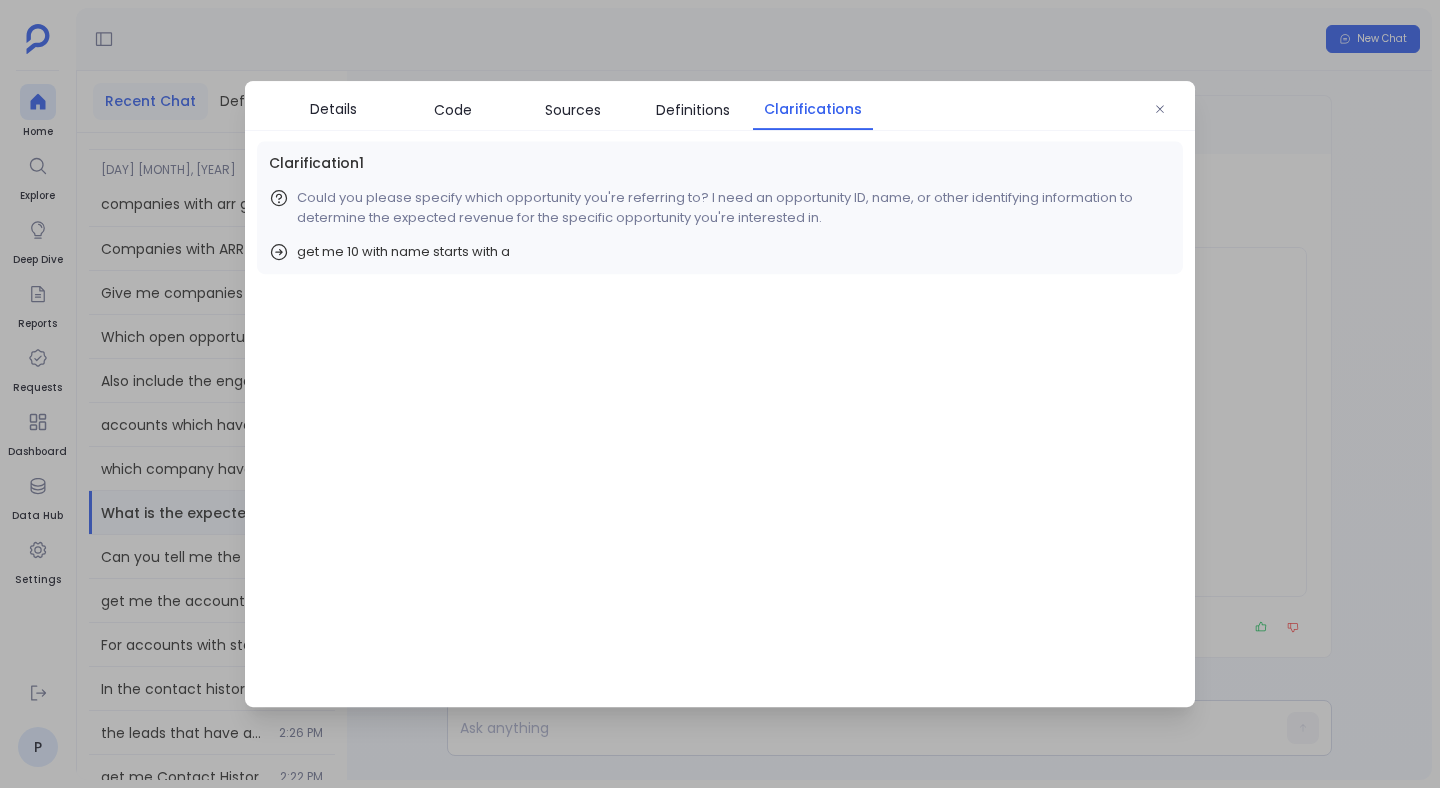 click at bounding box center [720, 394] 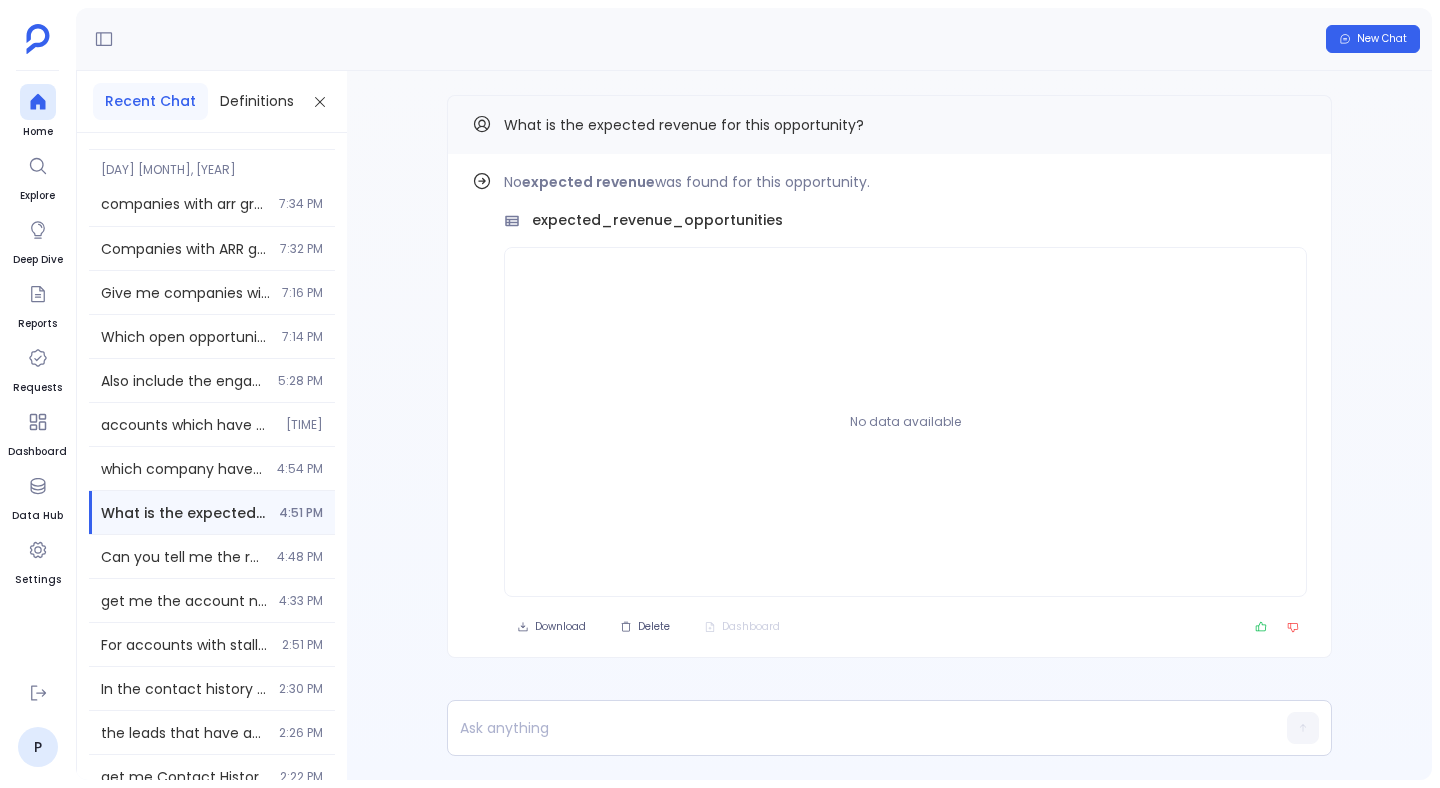 type 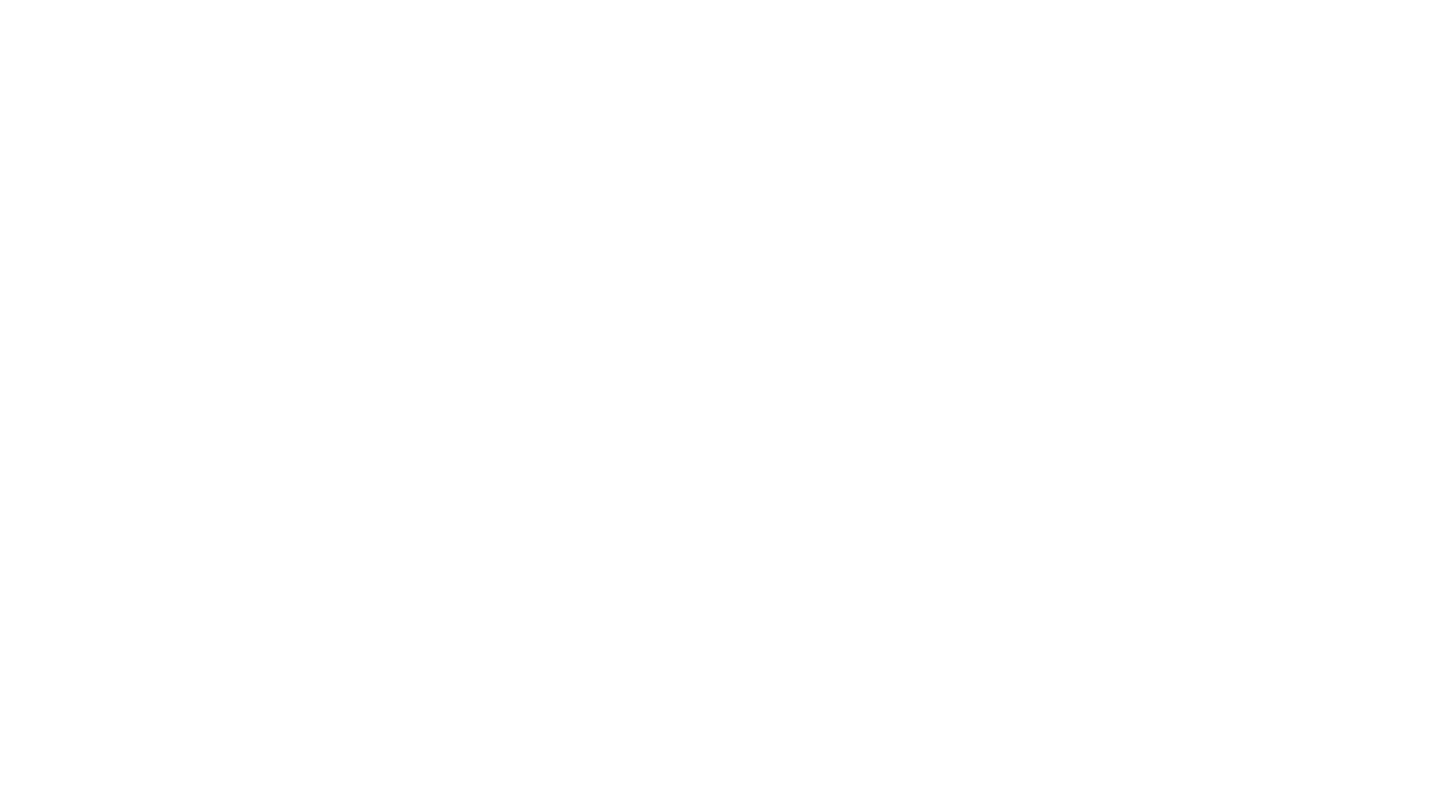 scroll, scrollTop: 0, scrollLeft: 0, axis: both 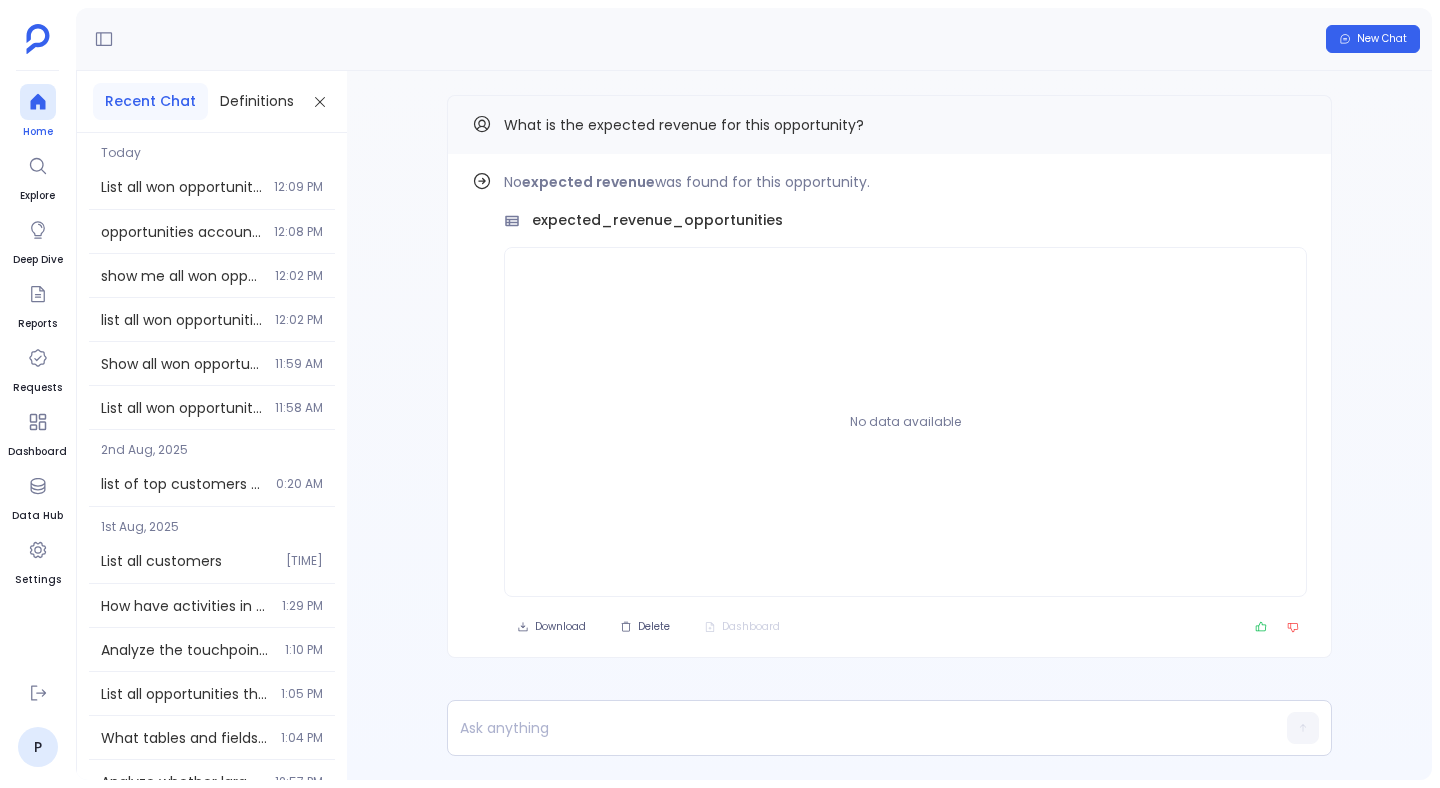 click 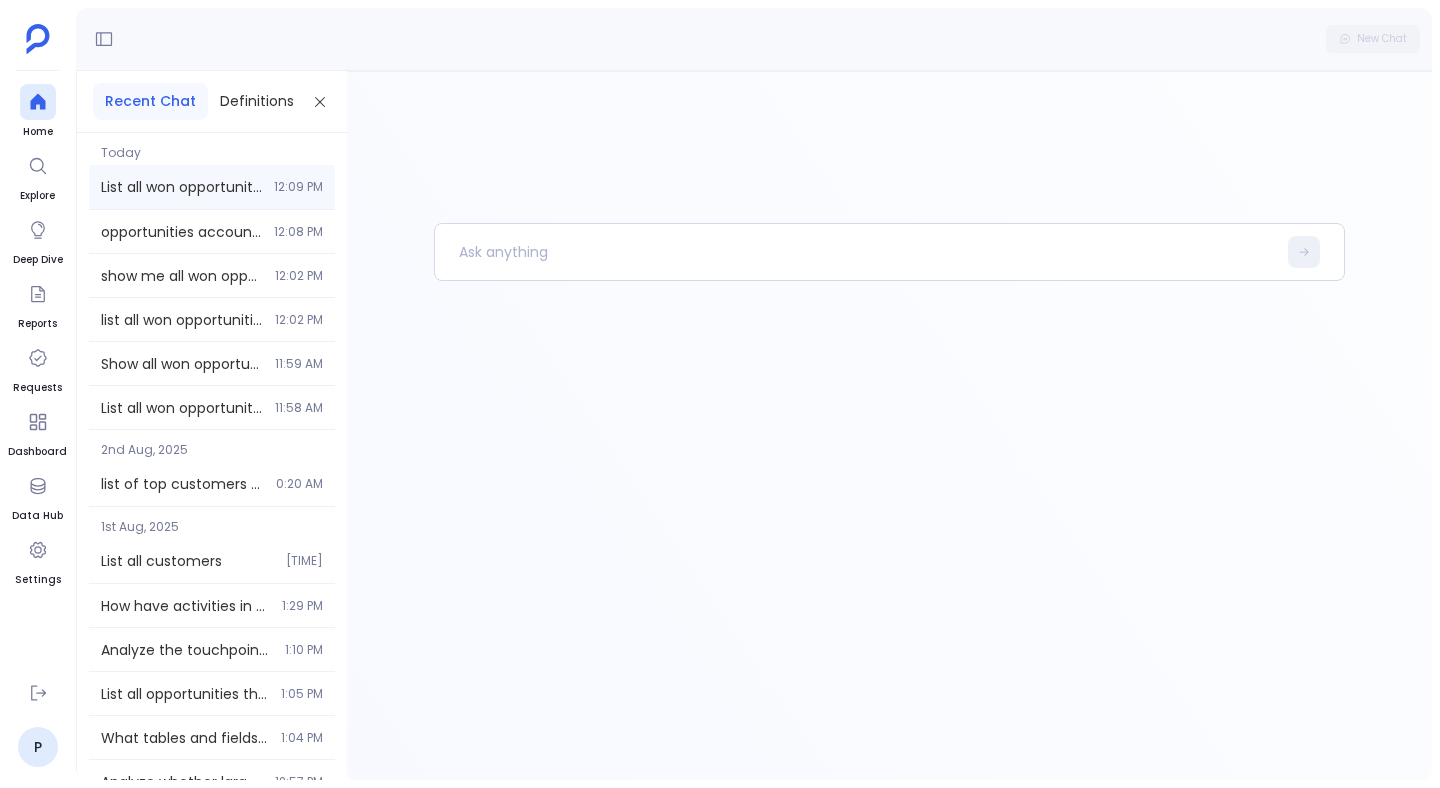 click on "List all won opportunities with complete account details and associated lead information where available. Include opportunity details like name, amount, close date, stage, type, lead source, account information like name, type, billing city, and lead details if the opportunity was converted from a lead. 12:09 PM" at bounding box center (212, 187) 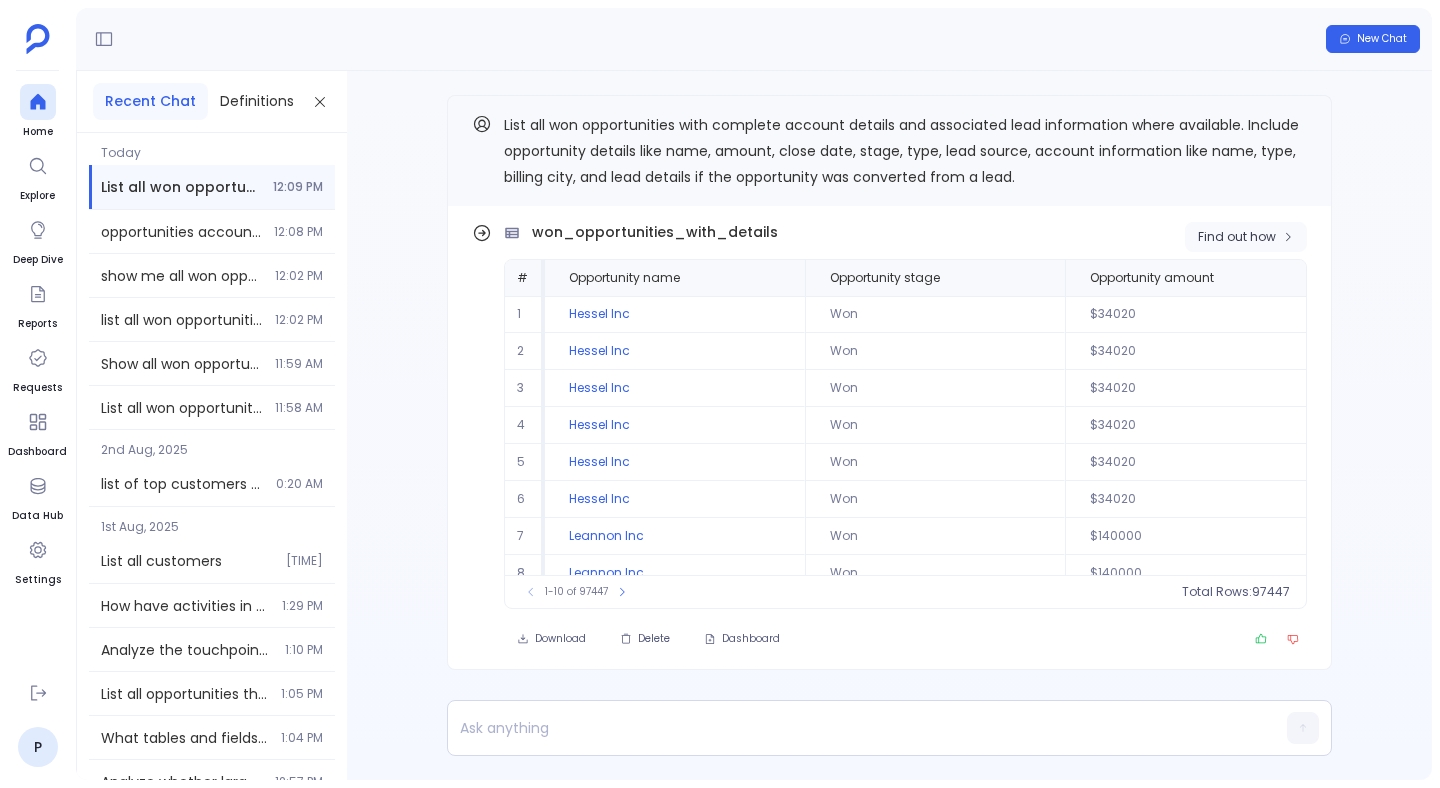 click on "Find out how" at bounding box center (1237, 237) 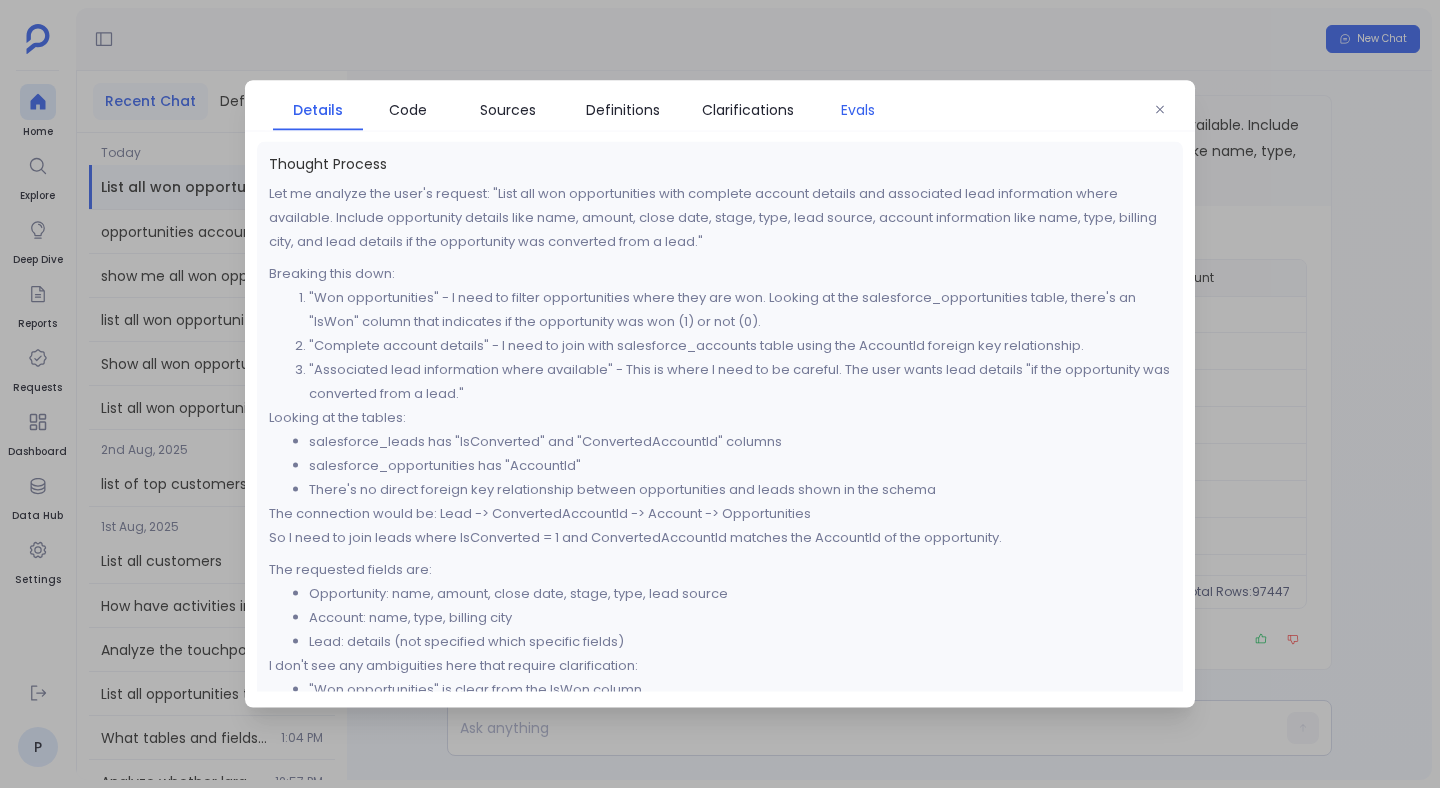 click on "Evals" at bounding box center (858, 110) 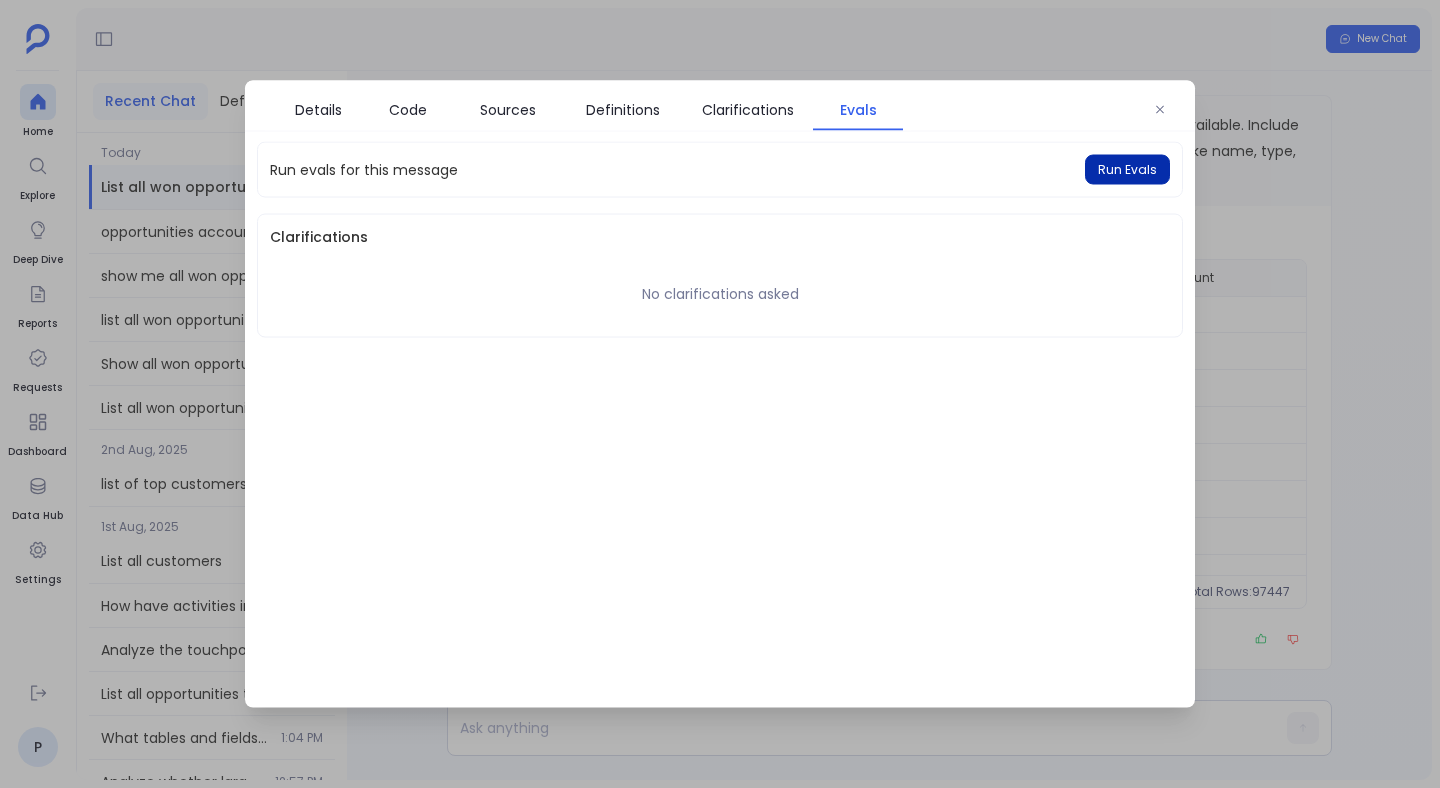 click on "Run Evals" at bounding box center [1127, 170] 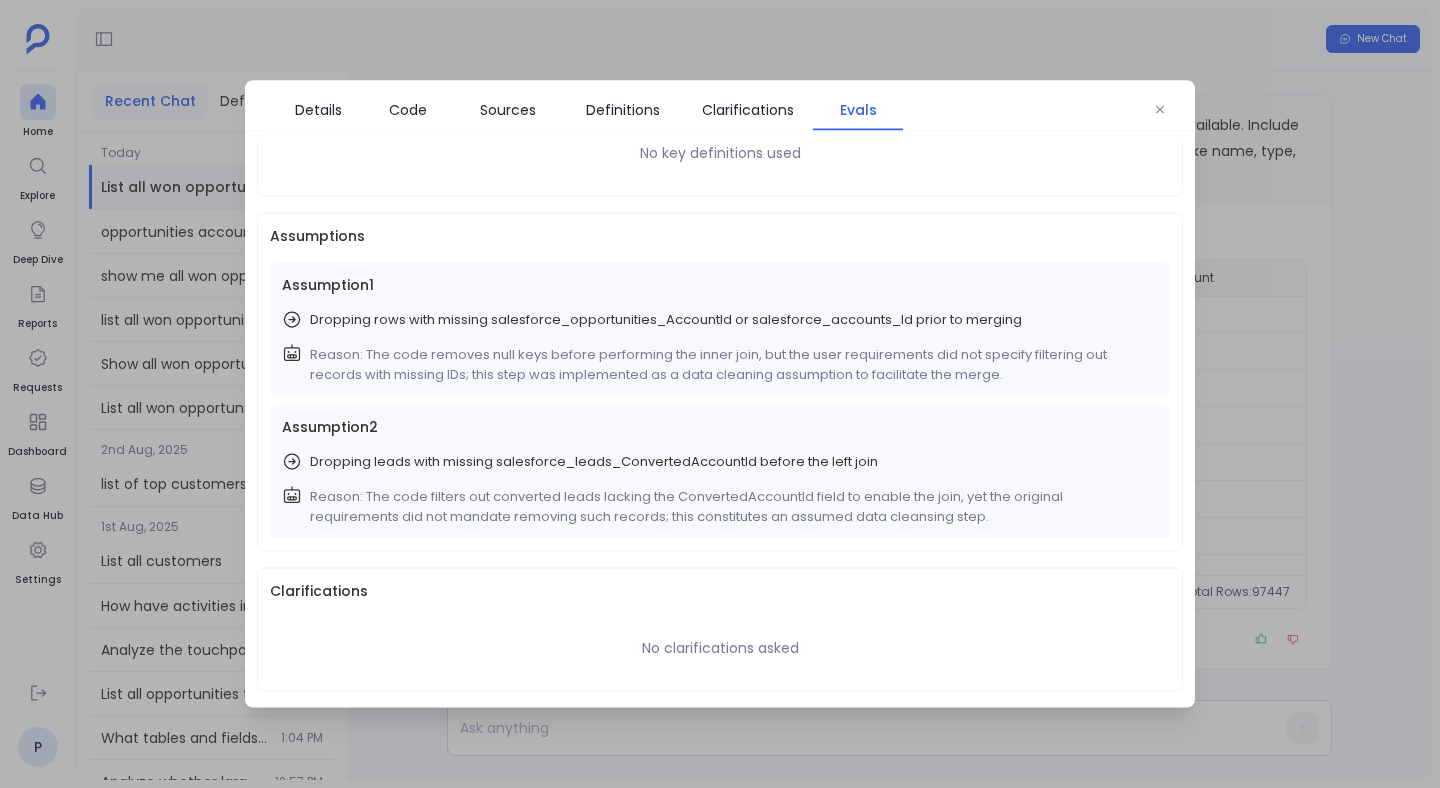 scroll, scrollTop: 0, scrollLeft: 0, axis: both 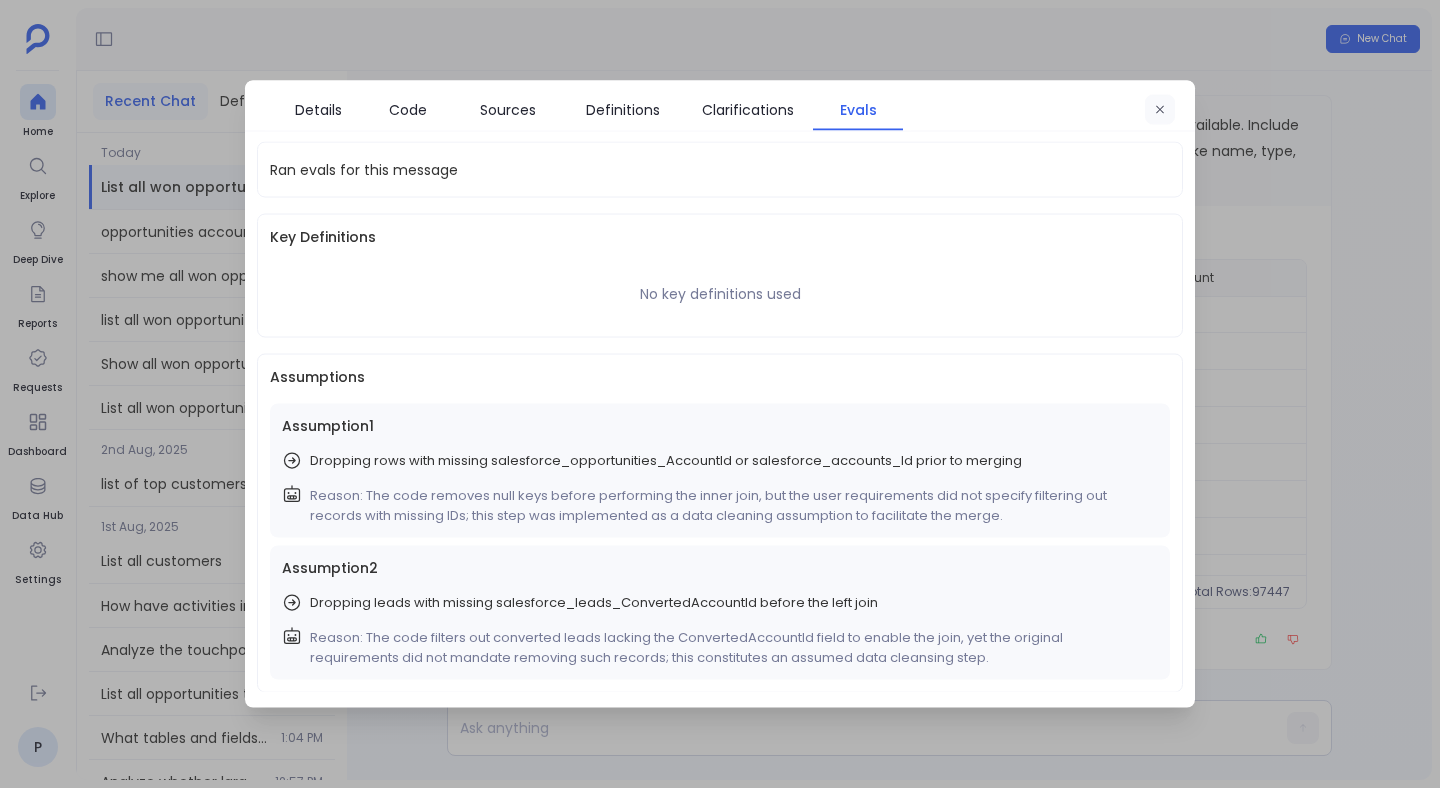 click at bounding box center (1160, 110) 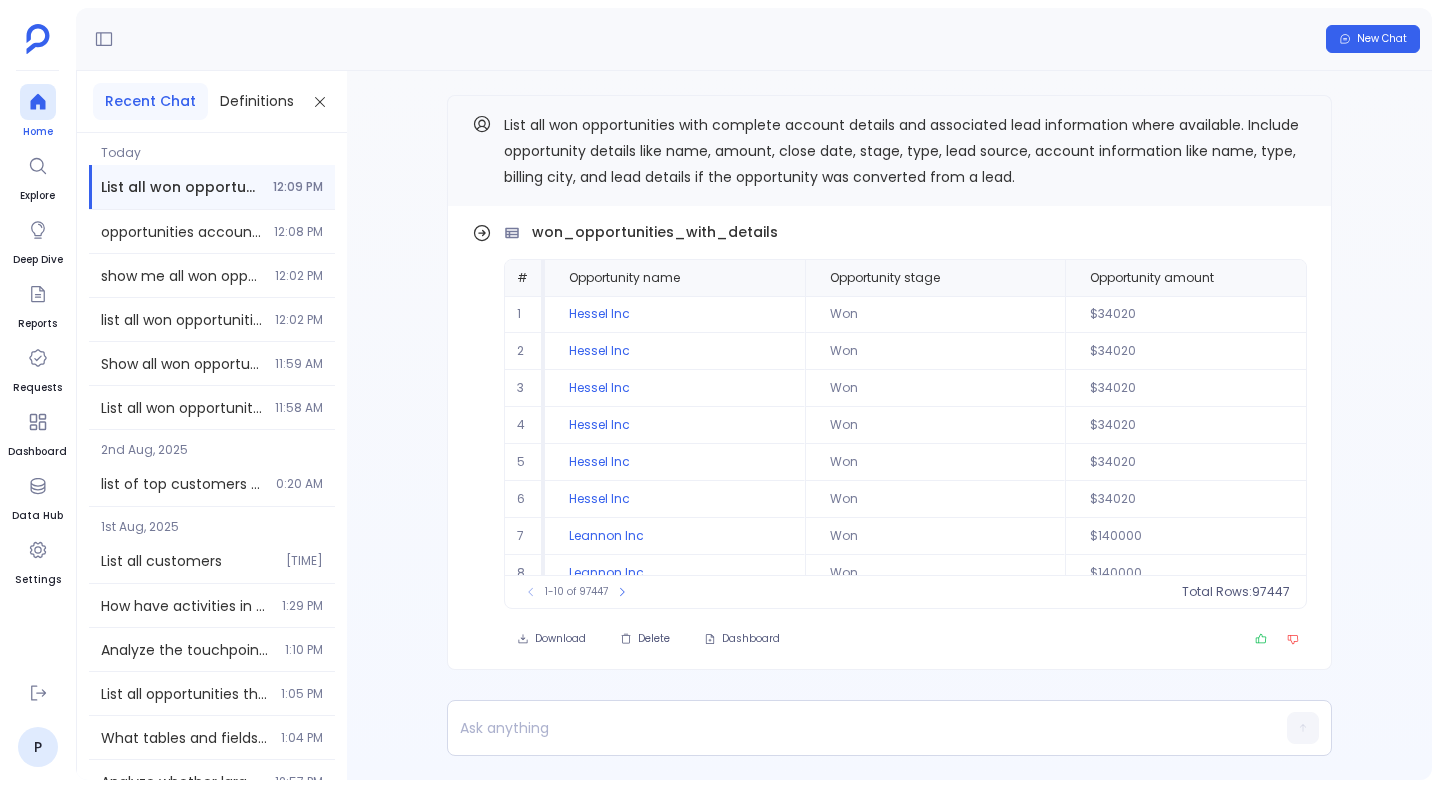 click on "Home" at bounding box center [38, 132] 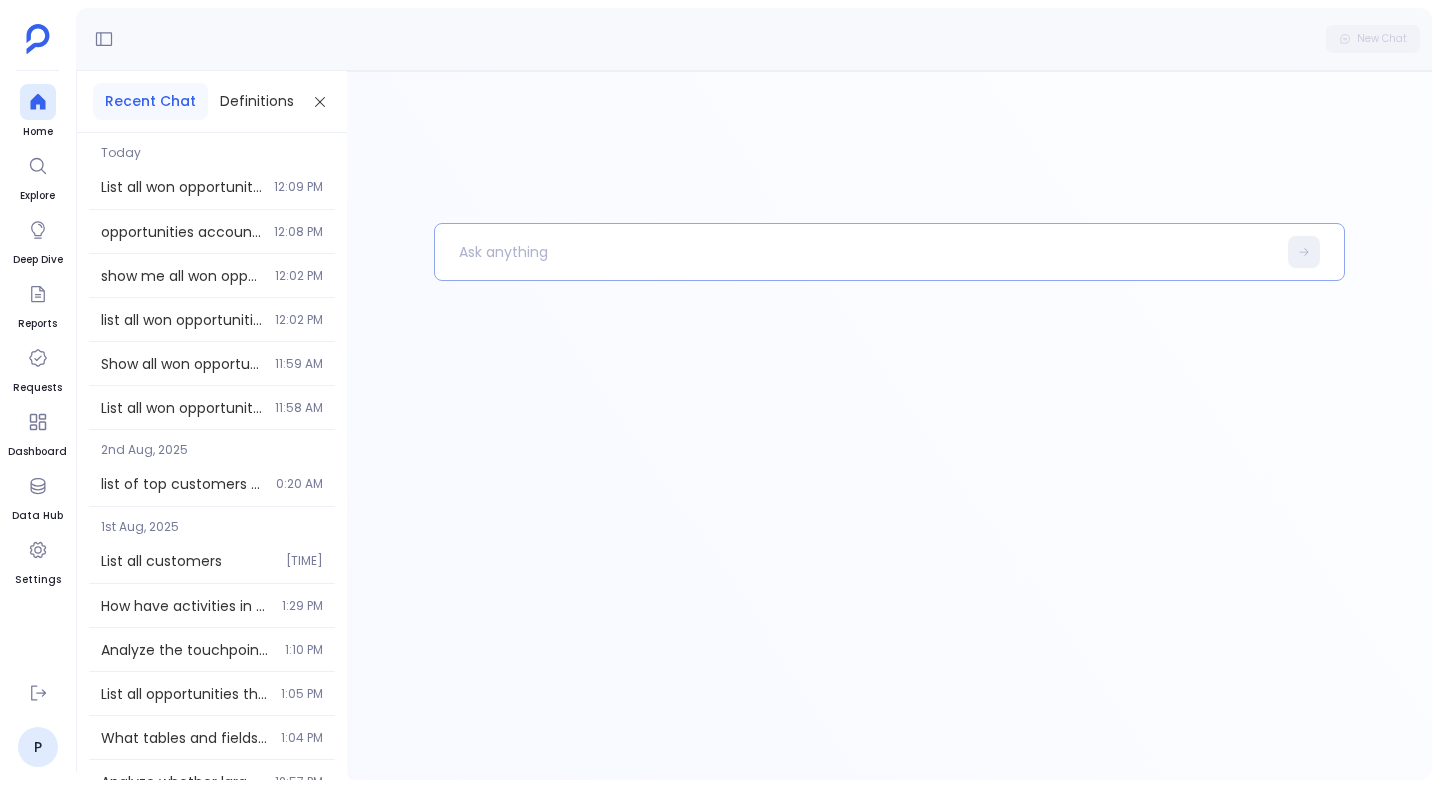 click at bounding box center (855, 252) 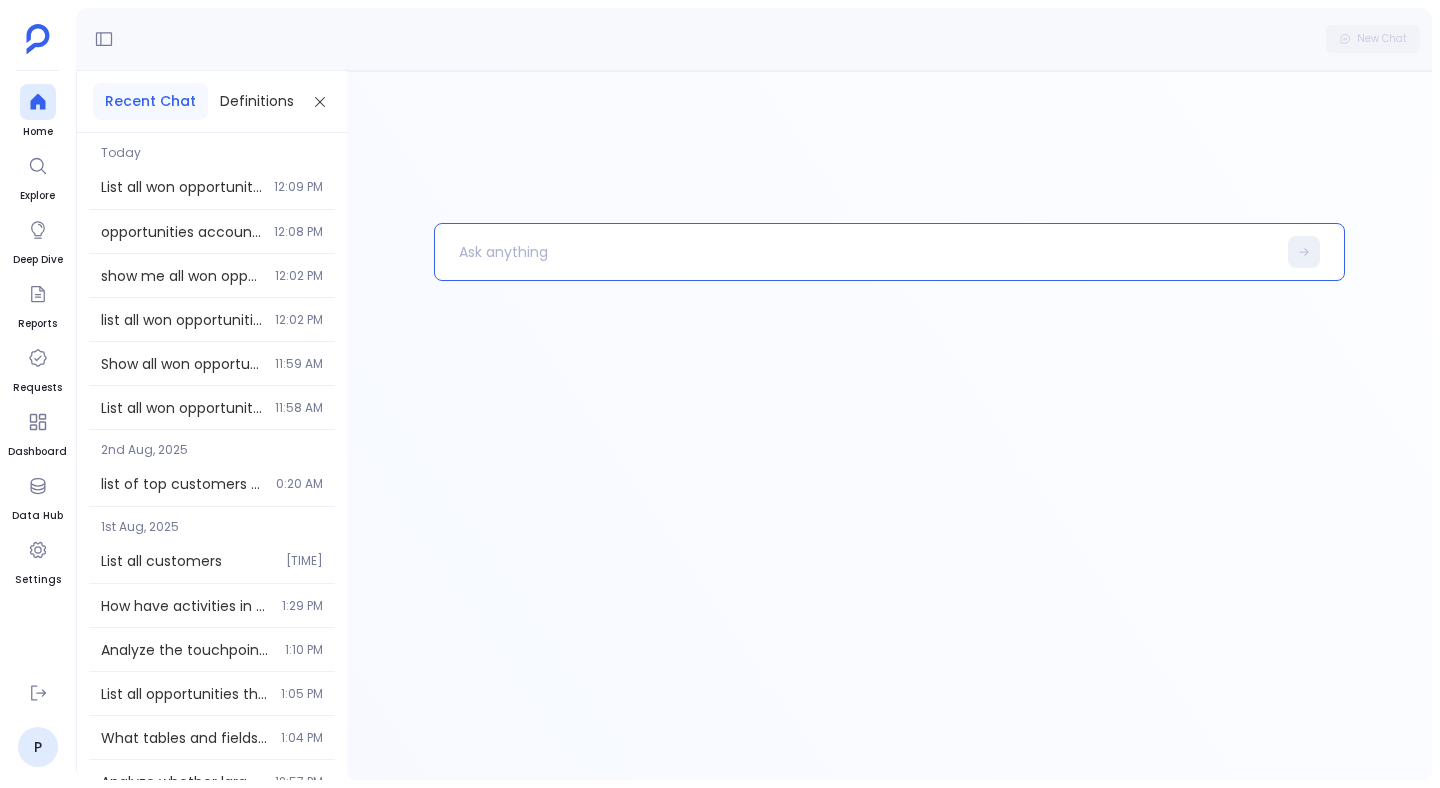 type 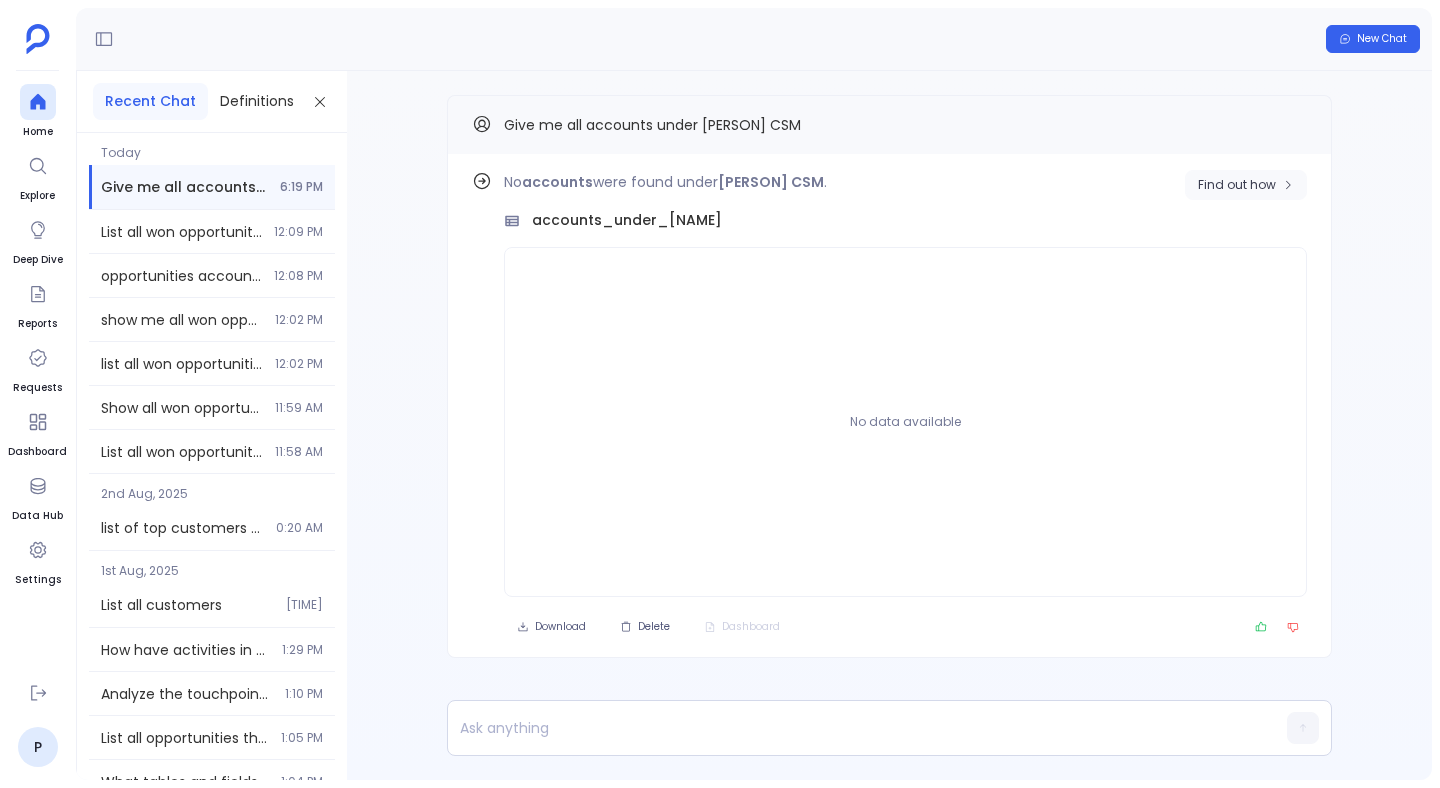 click on "Find out how" at bounding box center (1237, 185) 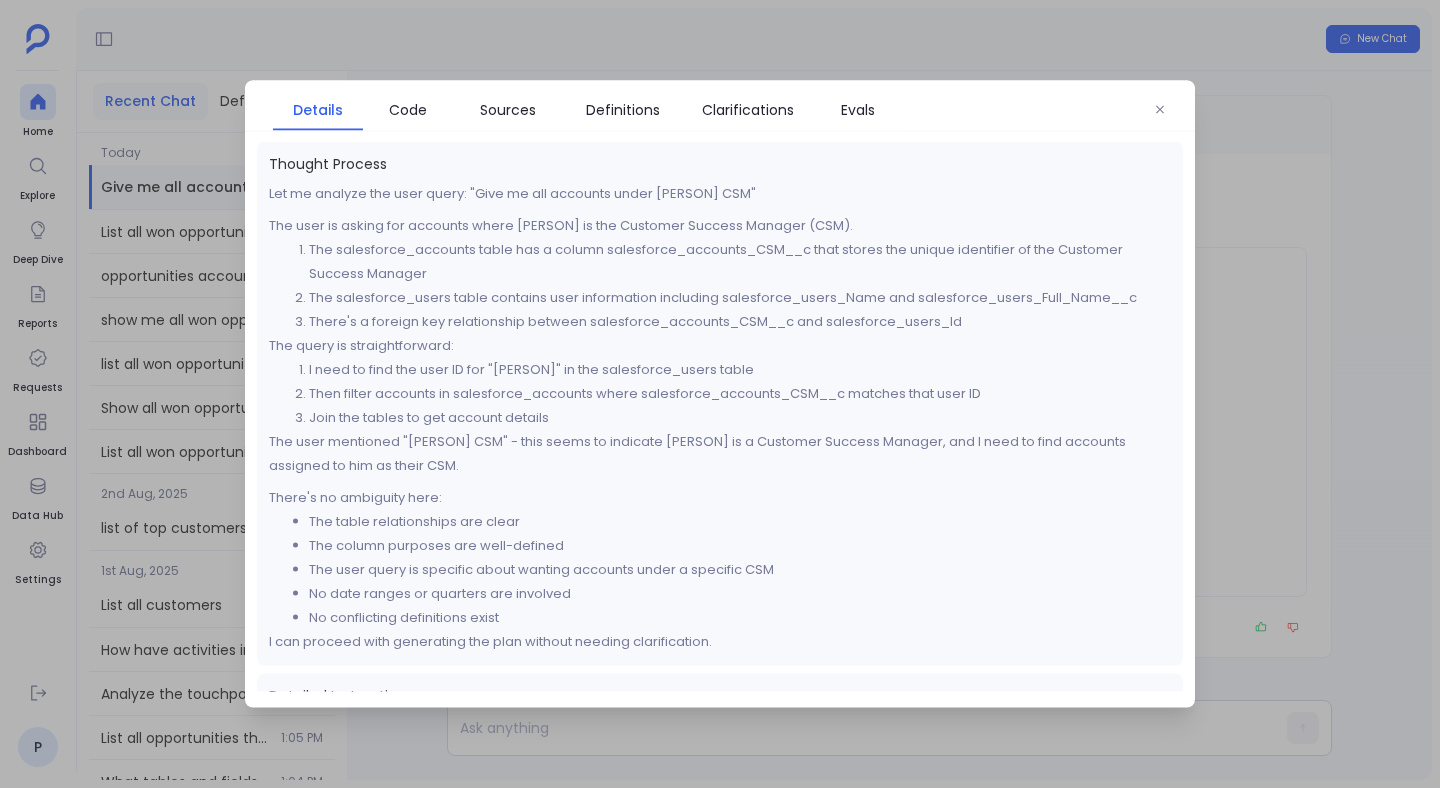 click on "Then filter accounts in salesforce_accounts where salesforce_accounts_CSM__c matches that user ID" at bounding box center [740, 394] 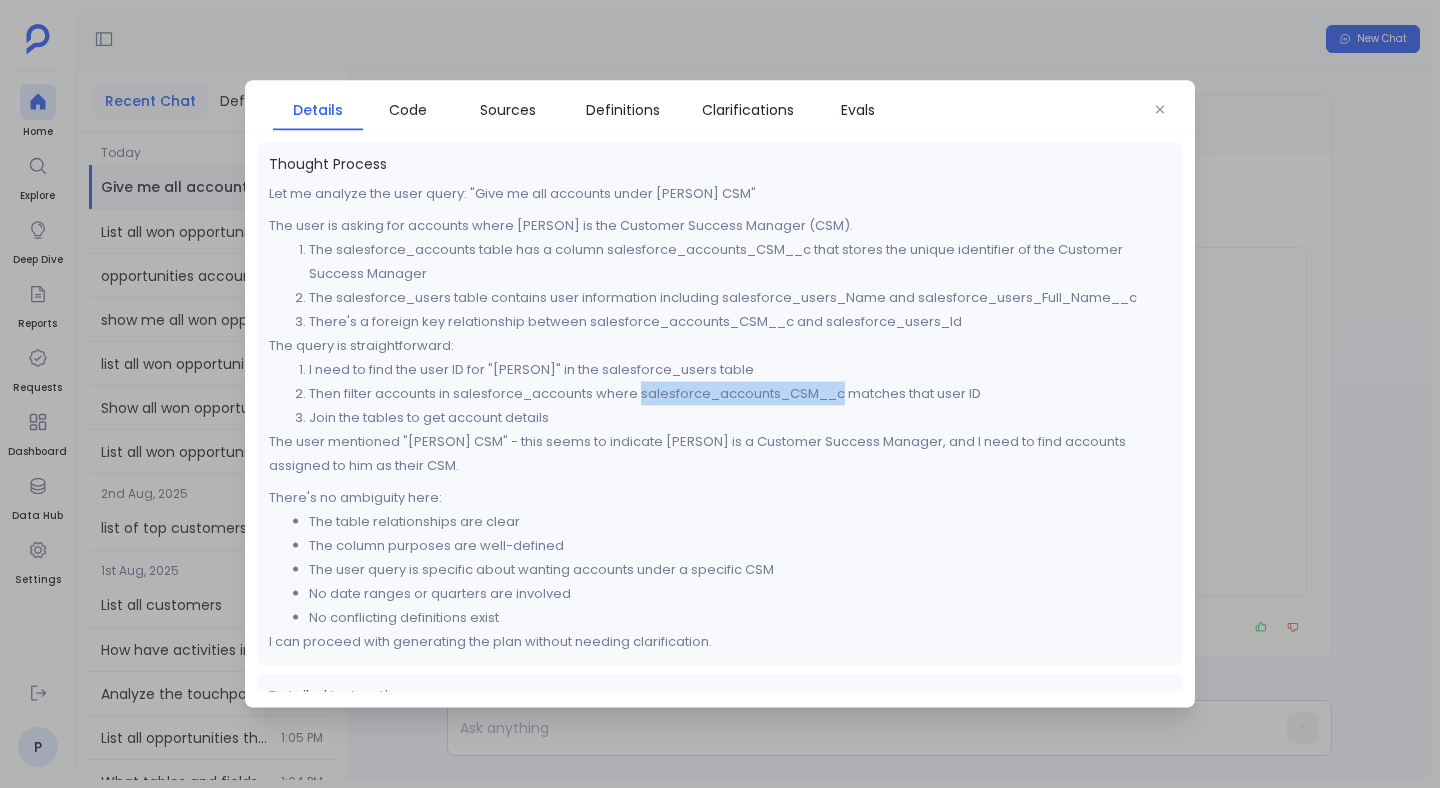 click on "Then filter accounts in salesforce_accounts where salesforce_accounts_CSM__c matches that user ID" at bounding box center [740, 394] 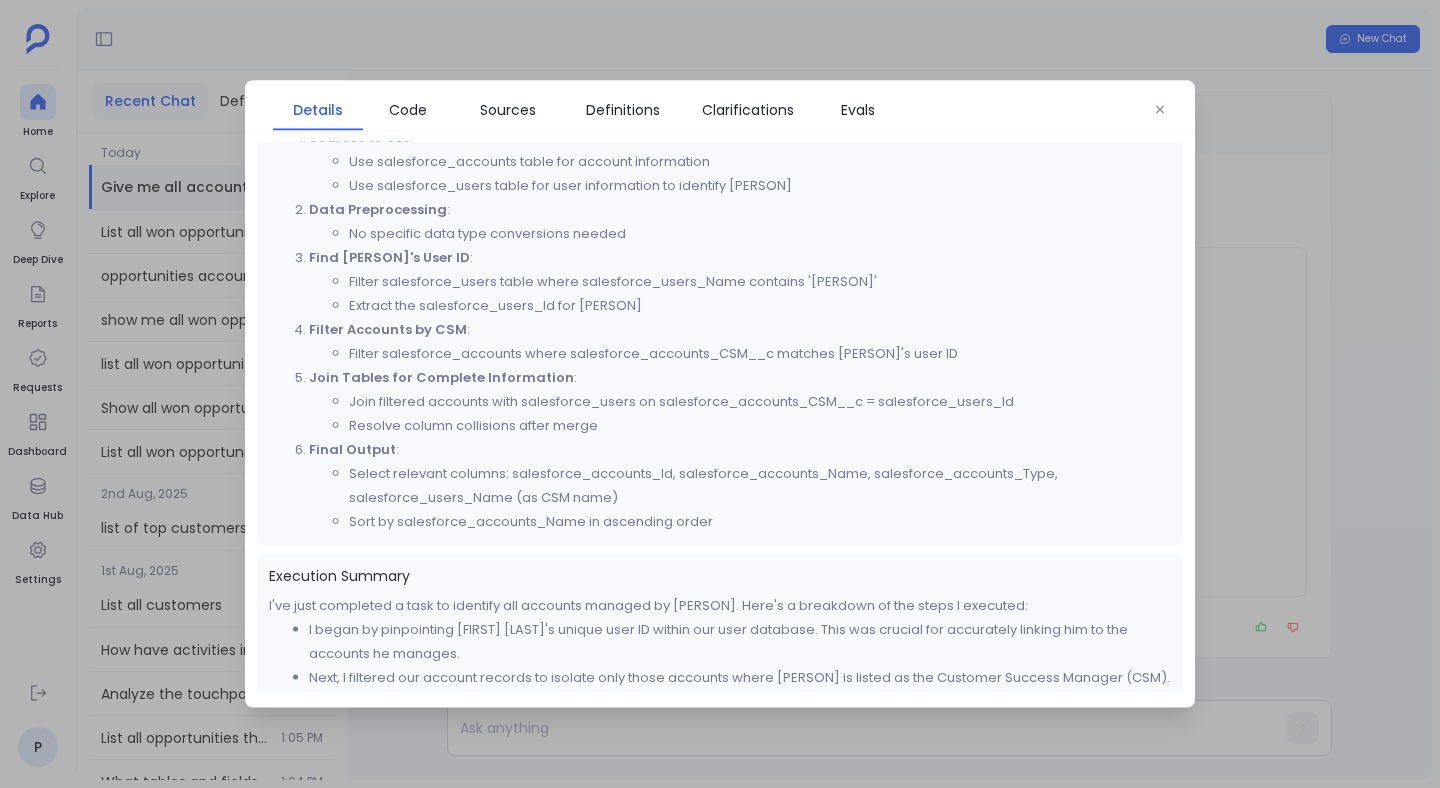 scroll, scrollTop: 694, scrollLeft: 0, axis: vertical 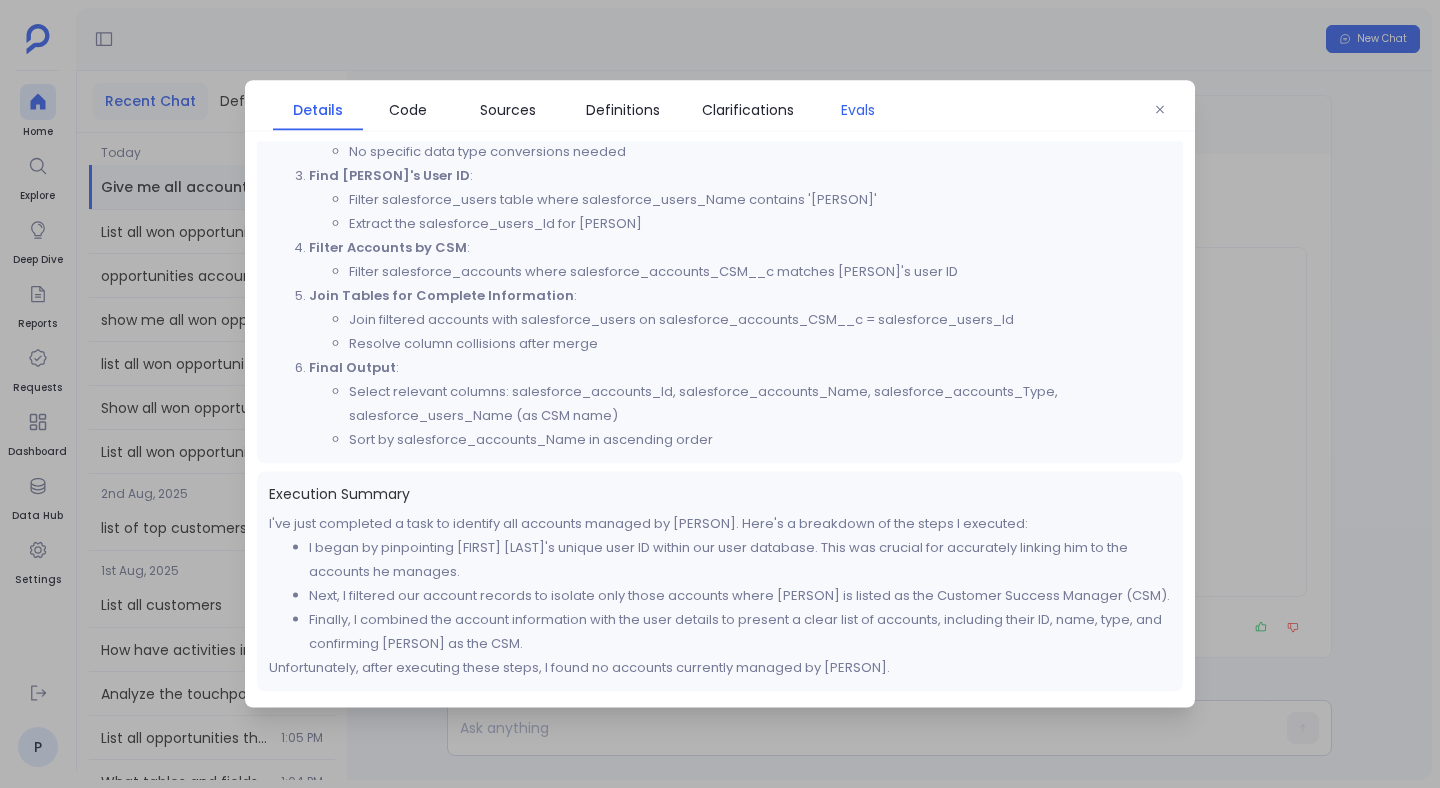 click on "Evals" at bounding box center [858, 110] 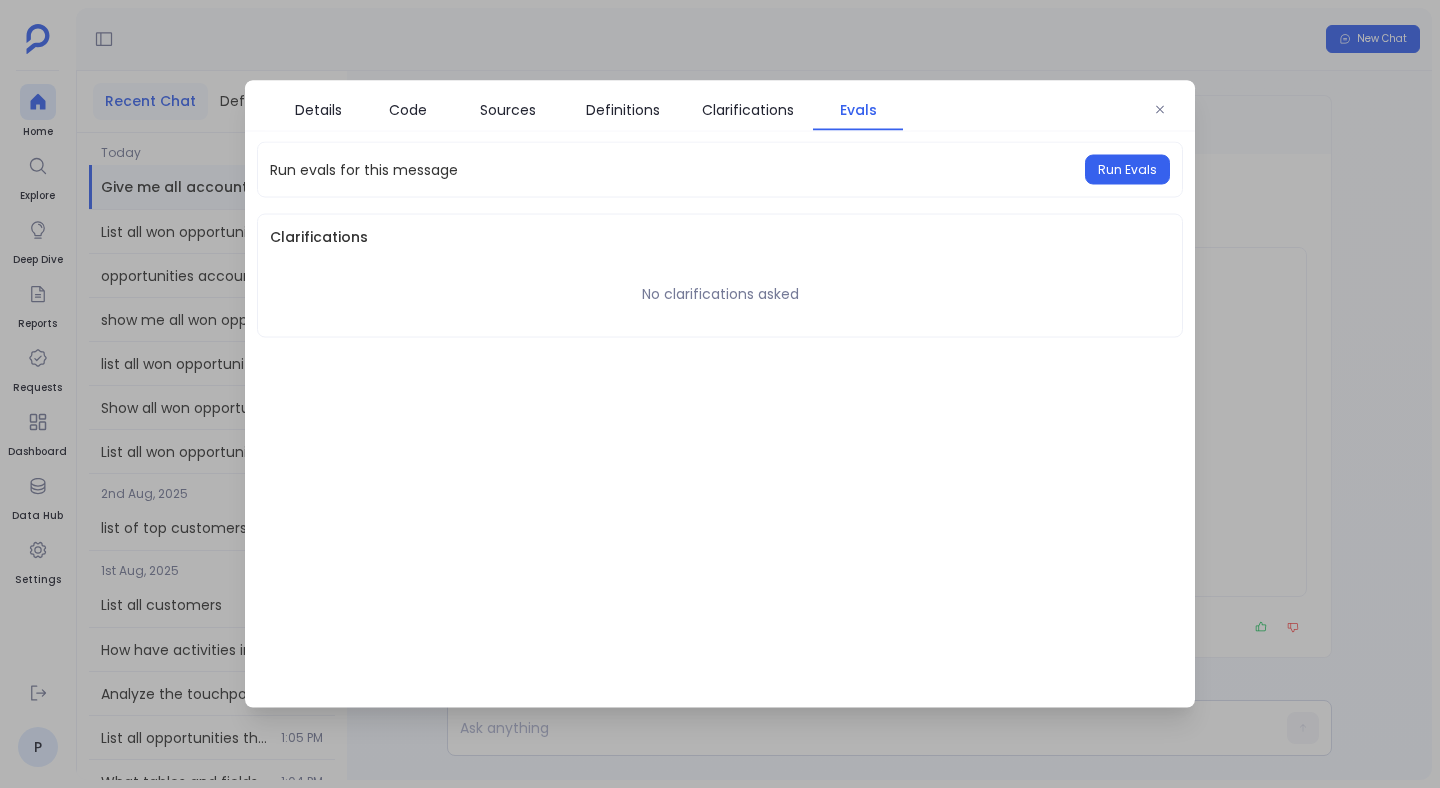 scroll, scrollTop: 0, scrollLeft: 0, axis: both 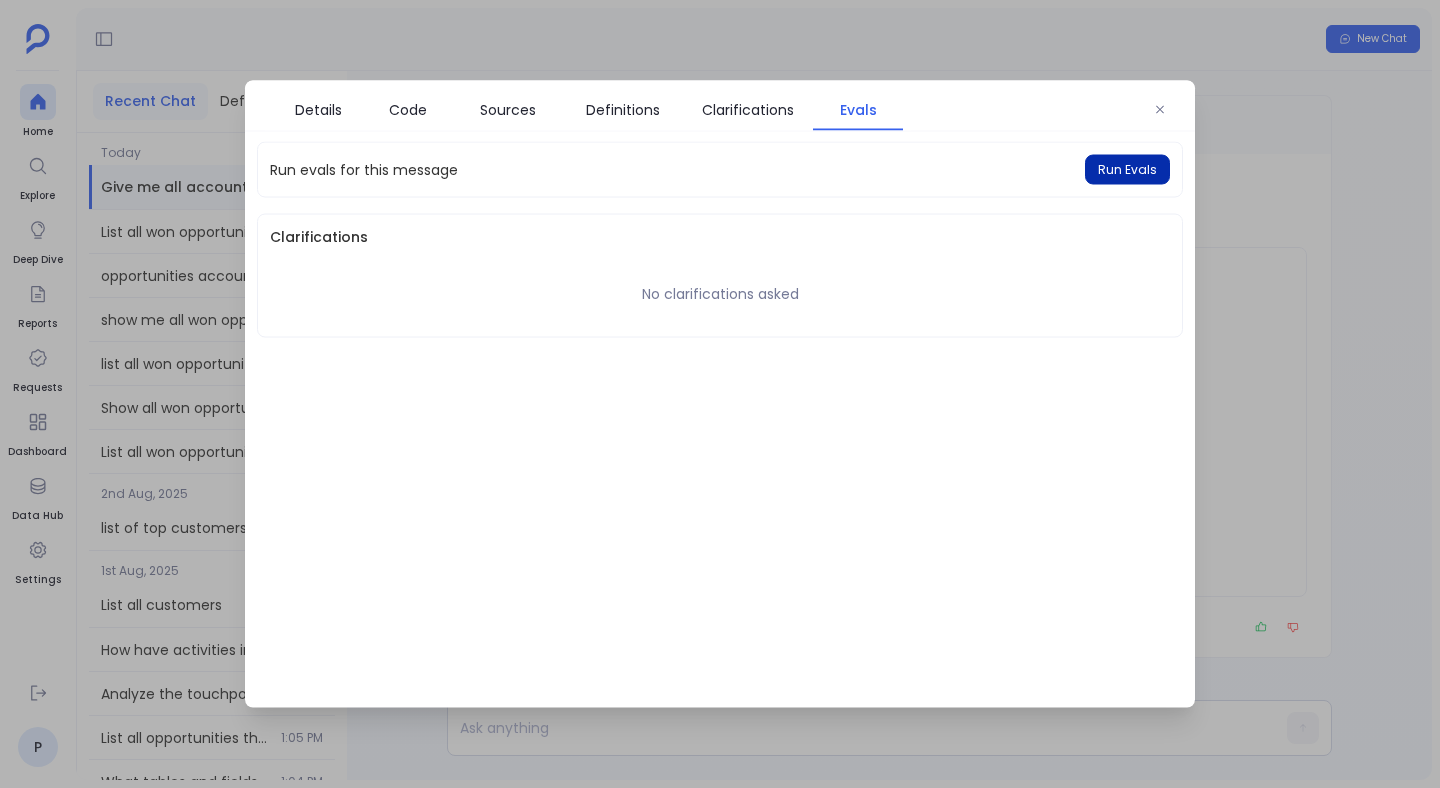 click on "Run Evals" at bounding box center (1127, 170) 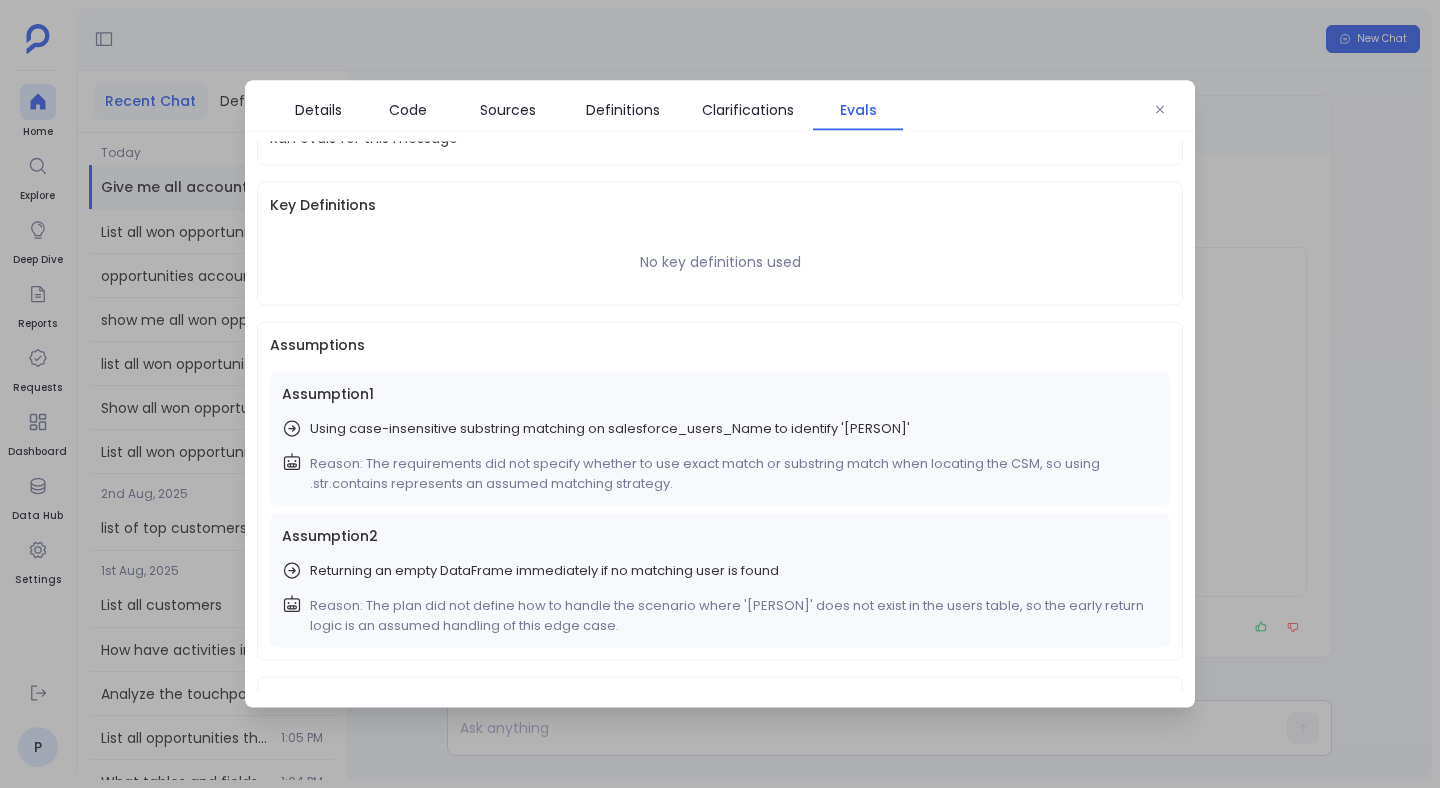 scroll, scrollTop: 141, scrollLeft: 0, axis: vertical 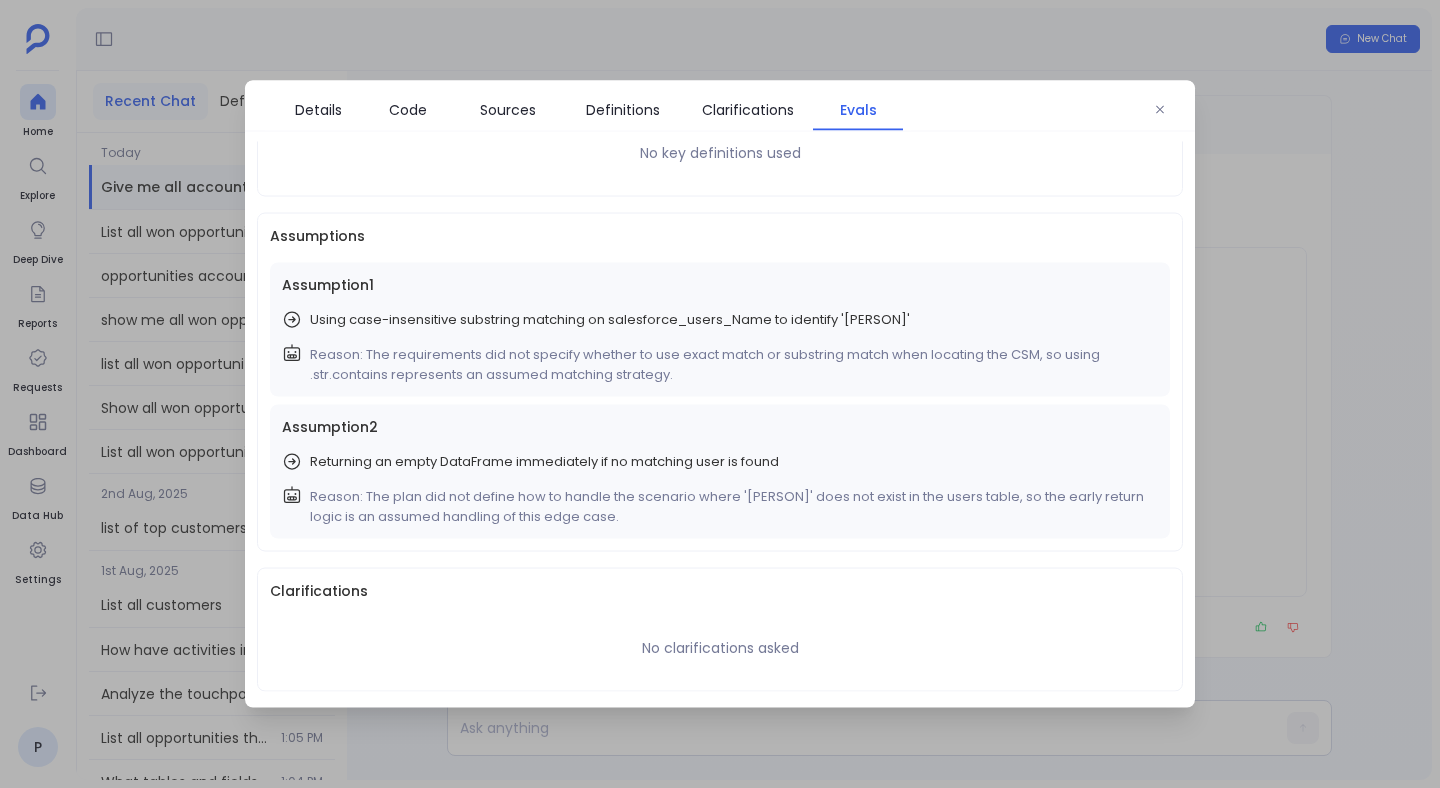 click on "Using case-insensitive substring matching on salesforce_users_Name to identify '[PERSON]'" at bounding box center (610, 320) 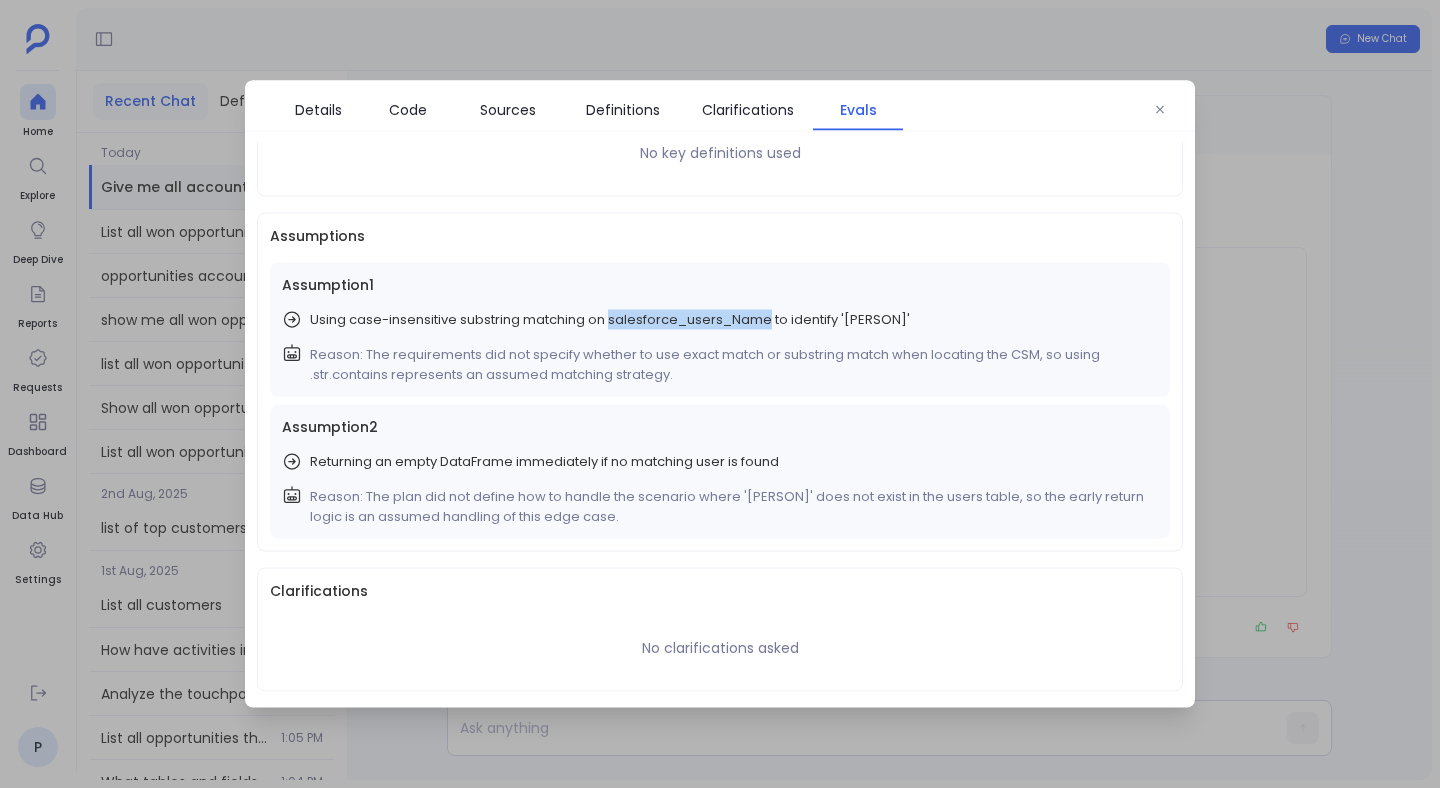click on "Using case-insensitive substring matching on salesforce_users_Name to identify '[PERSON]'" at bounding box center [610, 320] 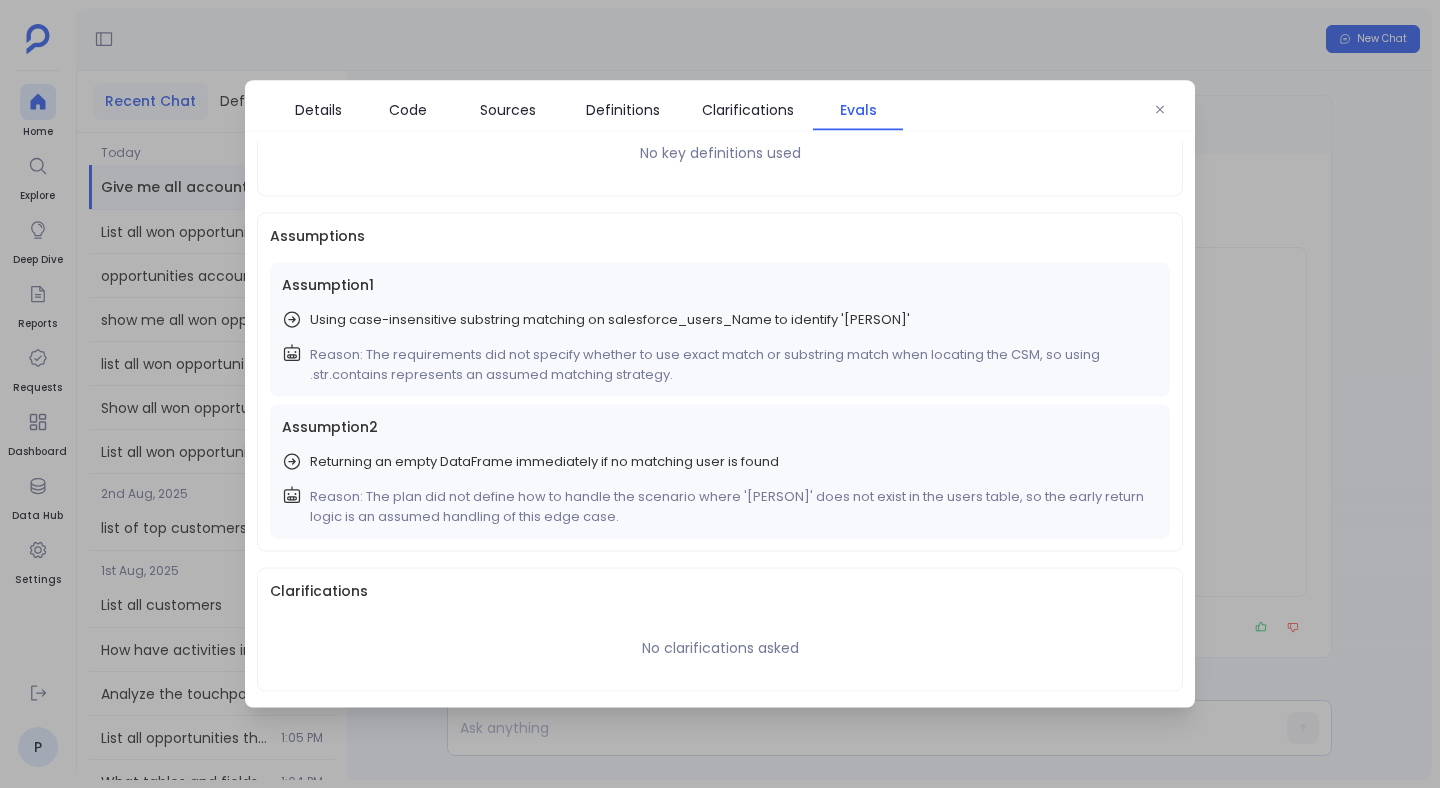 click at bounding box center (720, 394) 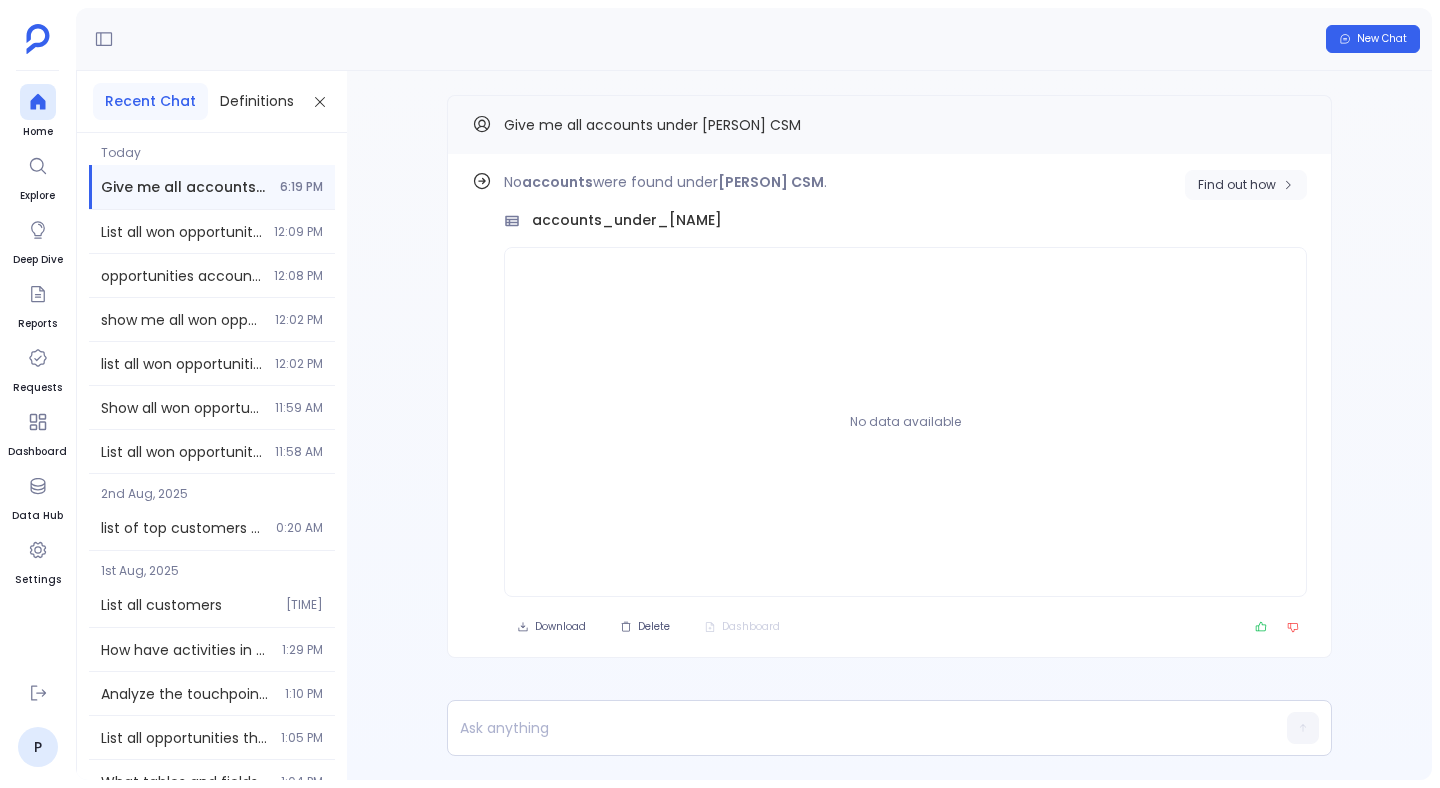click on "Find out how" at bounding box center [1237, 185] 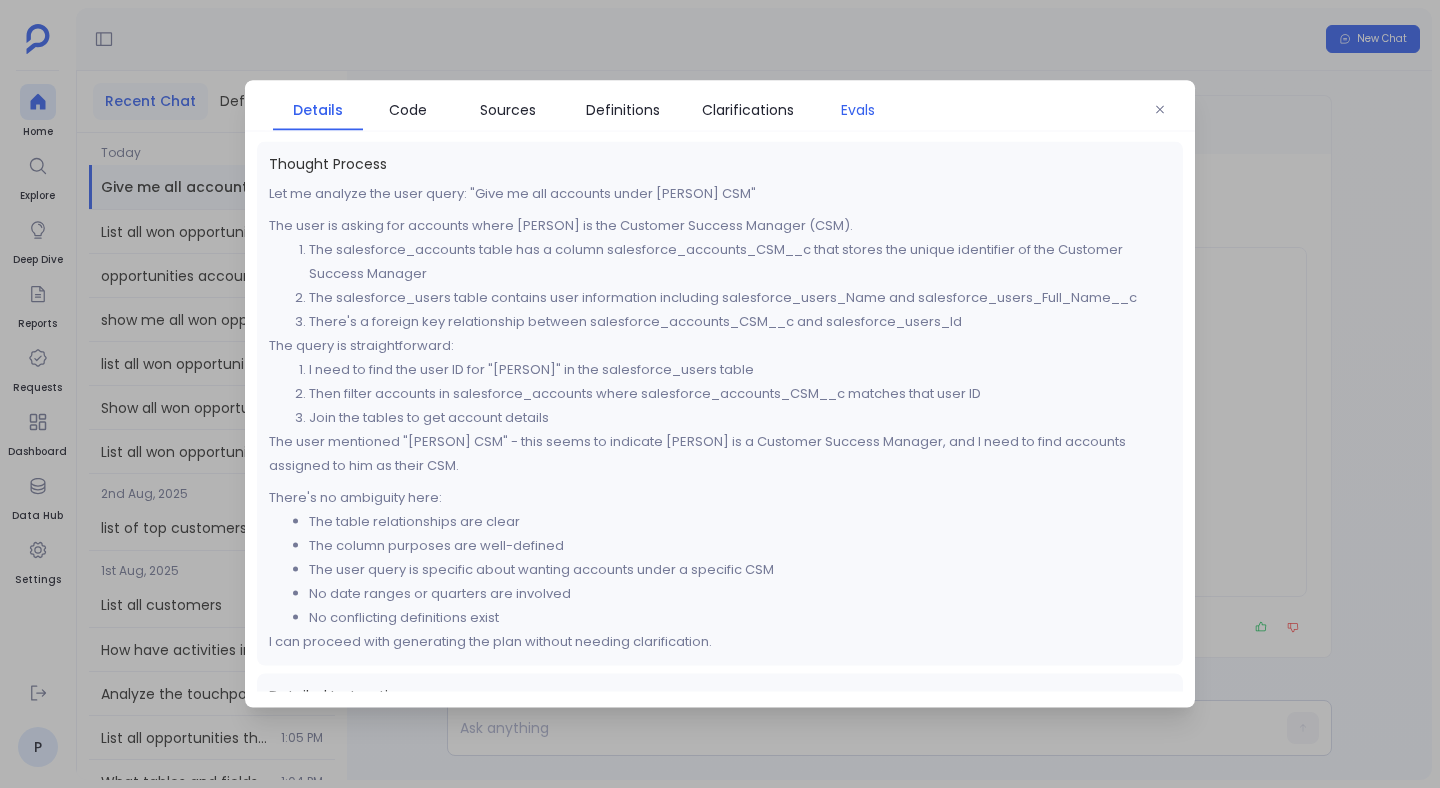 click on "Evals" at bounding box center (858, 110) 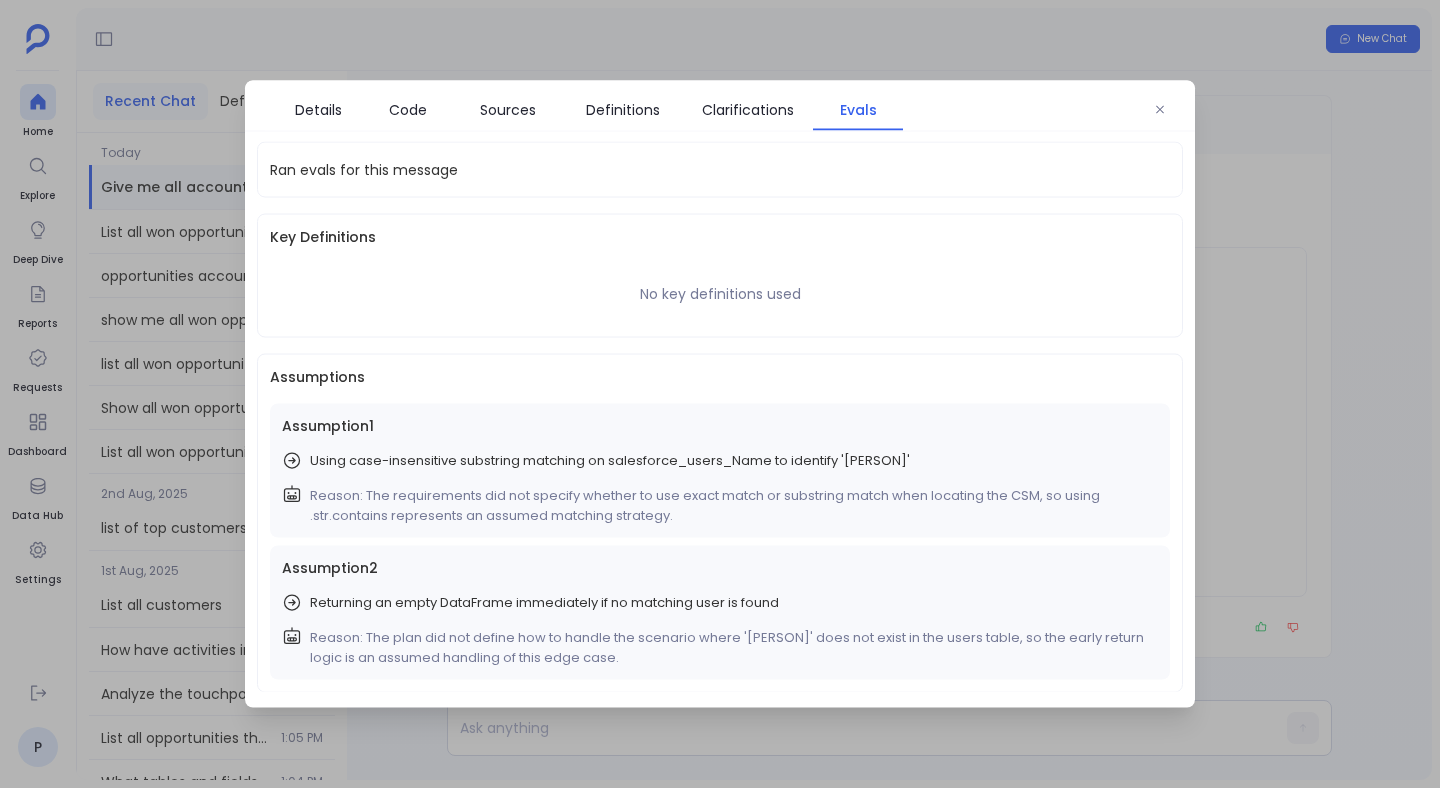 scroll, scrollTop: 141, scrollLeft: 0, axis: vertical 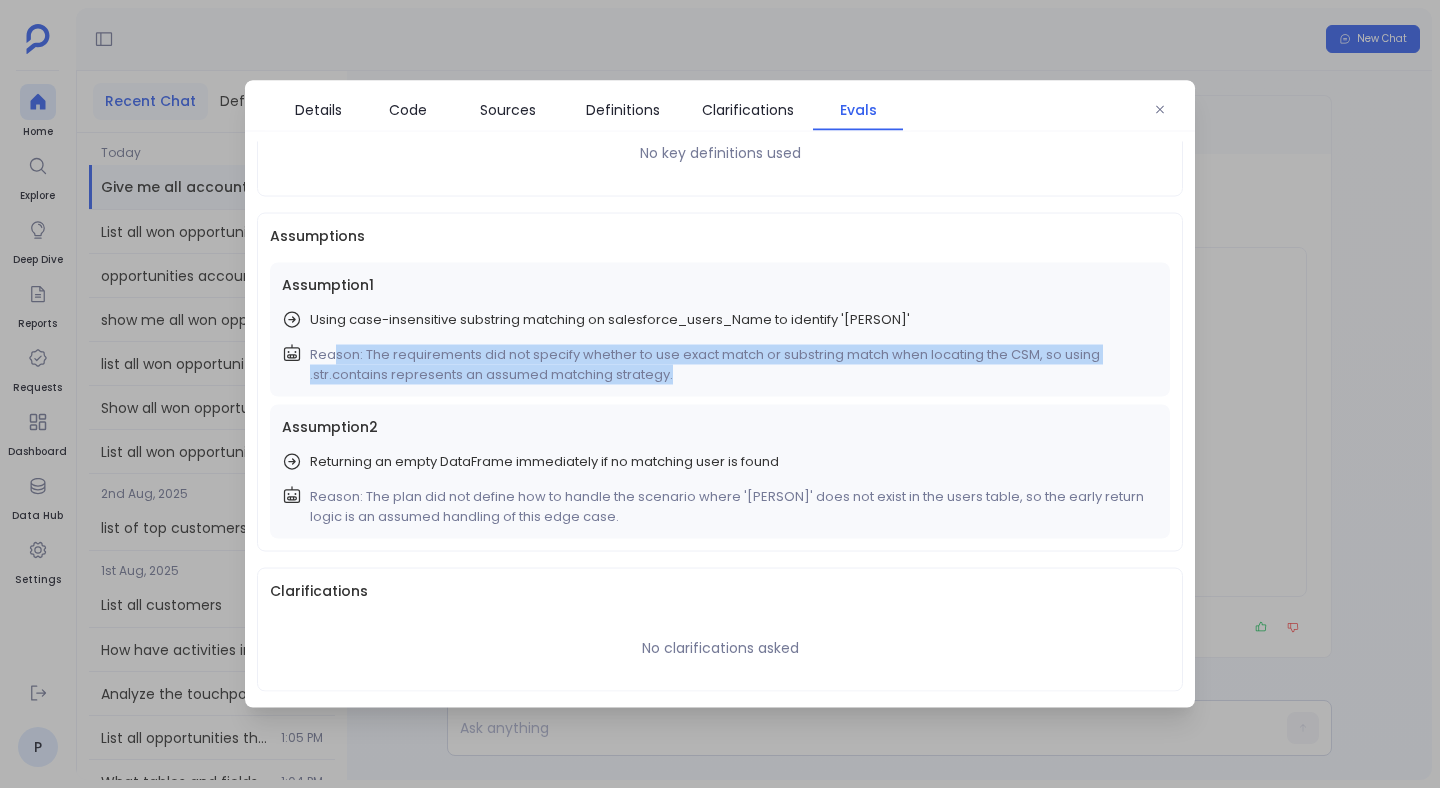 drag, startPoint x: 701, startPoint y: 379, endPoint x: 335, endPoint y: 347, distance: 367.39624 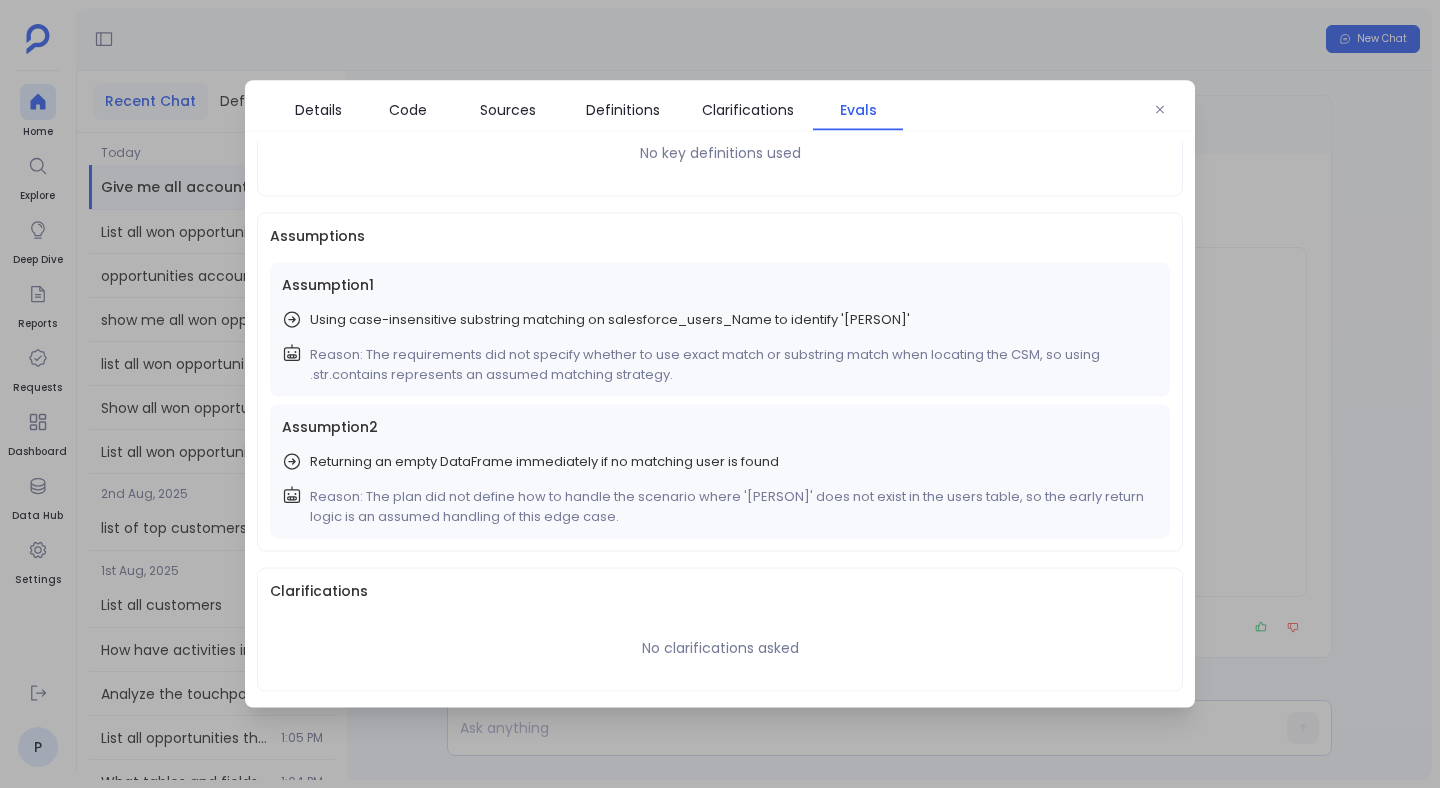 click on "Using case-insensitive substring matching on salesforce_users_Name to identify '[PERSON]'" at bounding box center [610, 320] 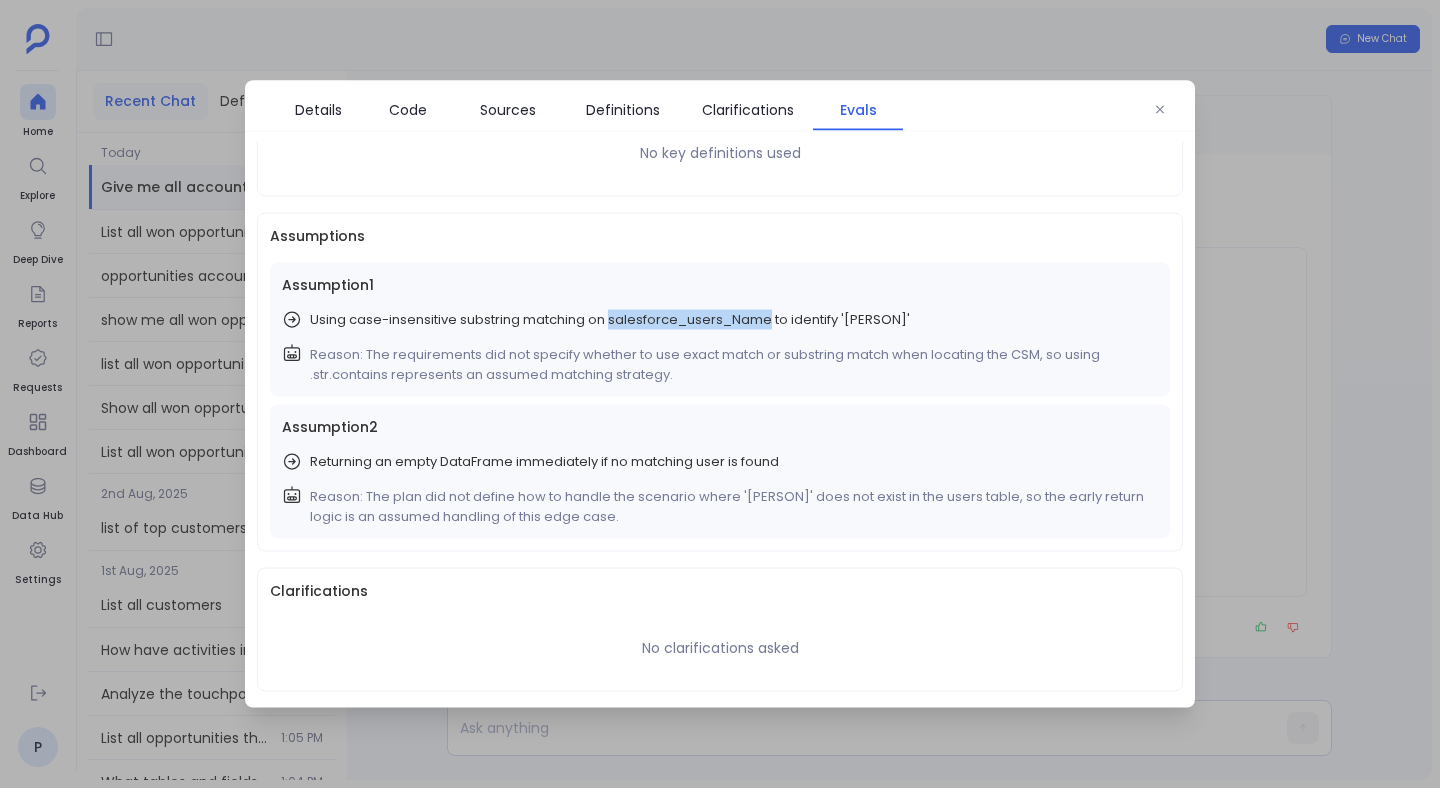 click on "Using case-insensitive substring matching on salesforce_users_Name to identify '[PERSON]'" at bounding box center [610, 320] 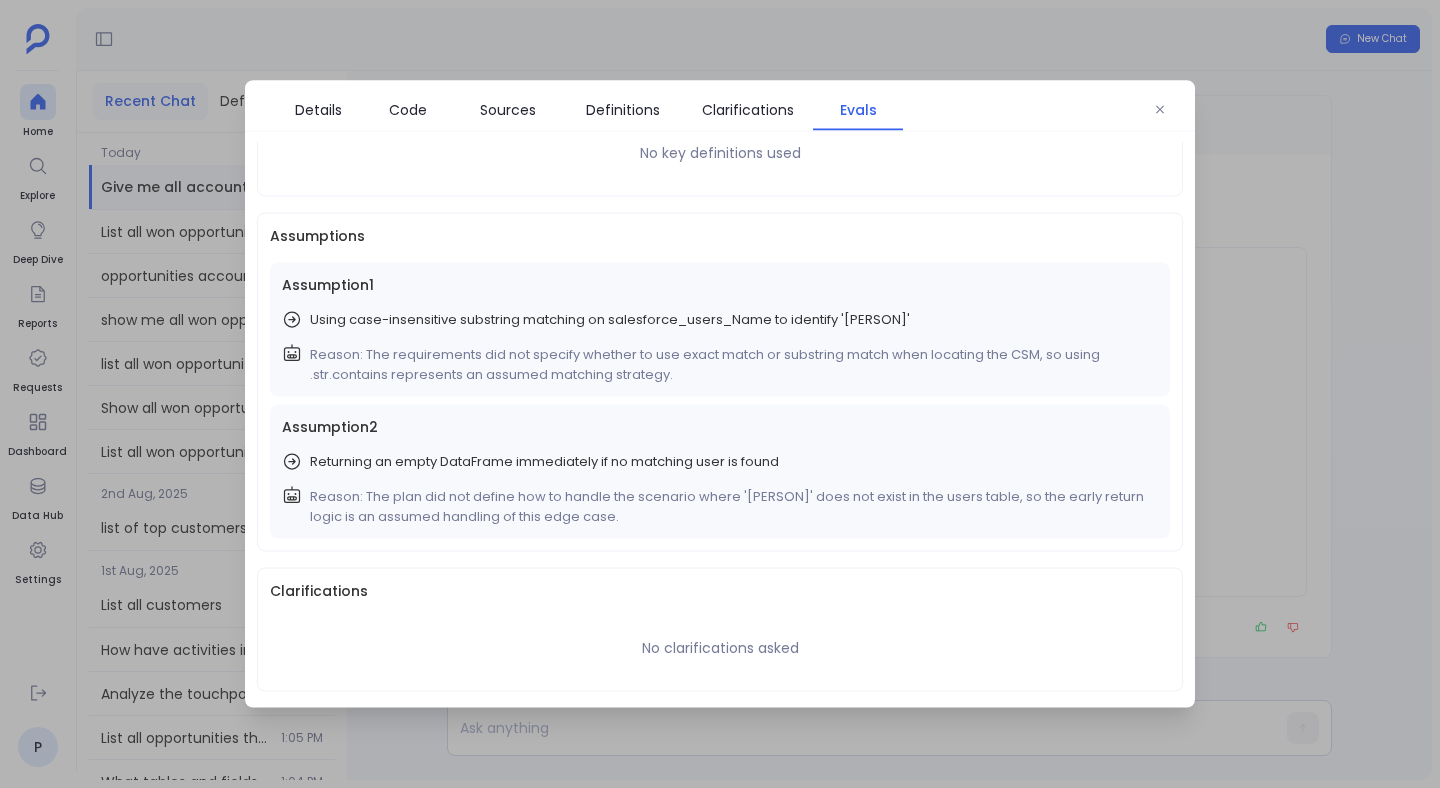 click at bounding box center (720, 394) 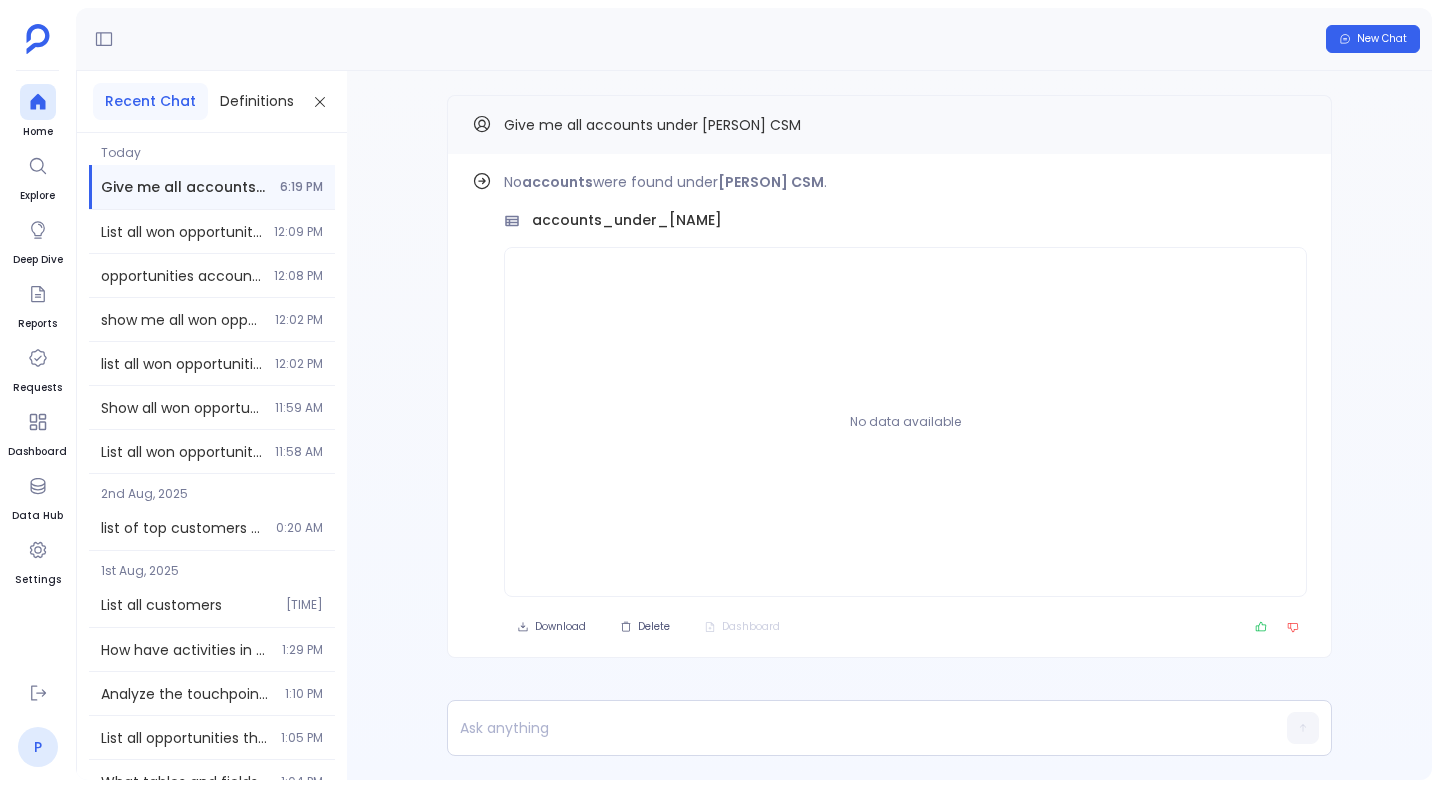 click on "P" at bounding box center [38, 747] 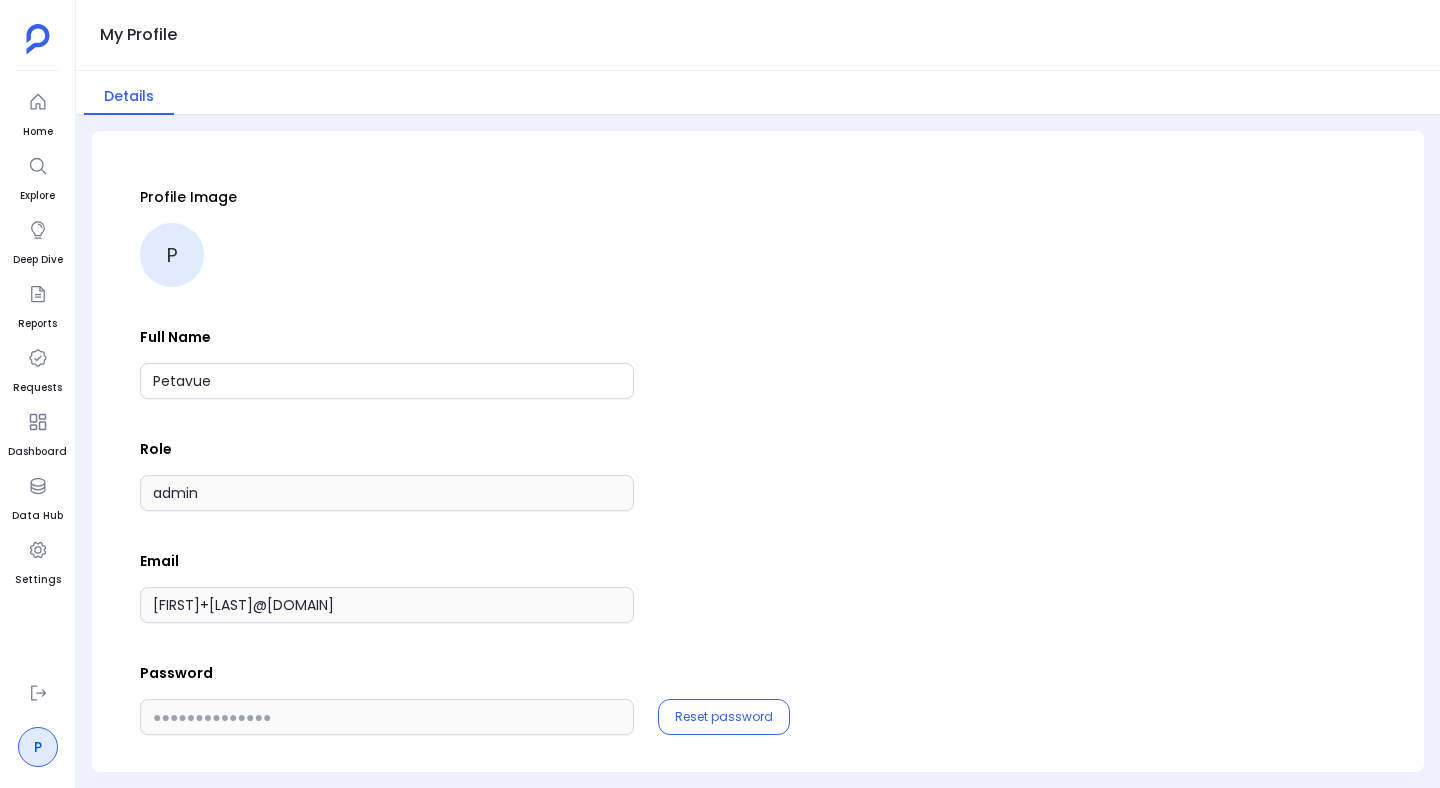 scroll, scrollTop: 11, scrollLeft: 0, axis: vertical 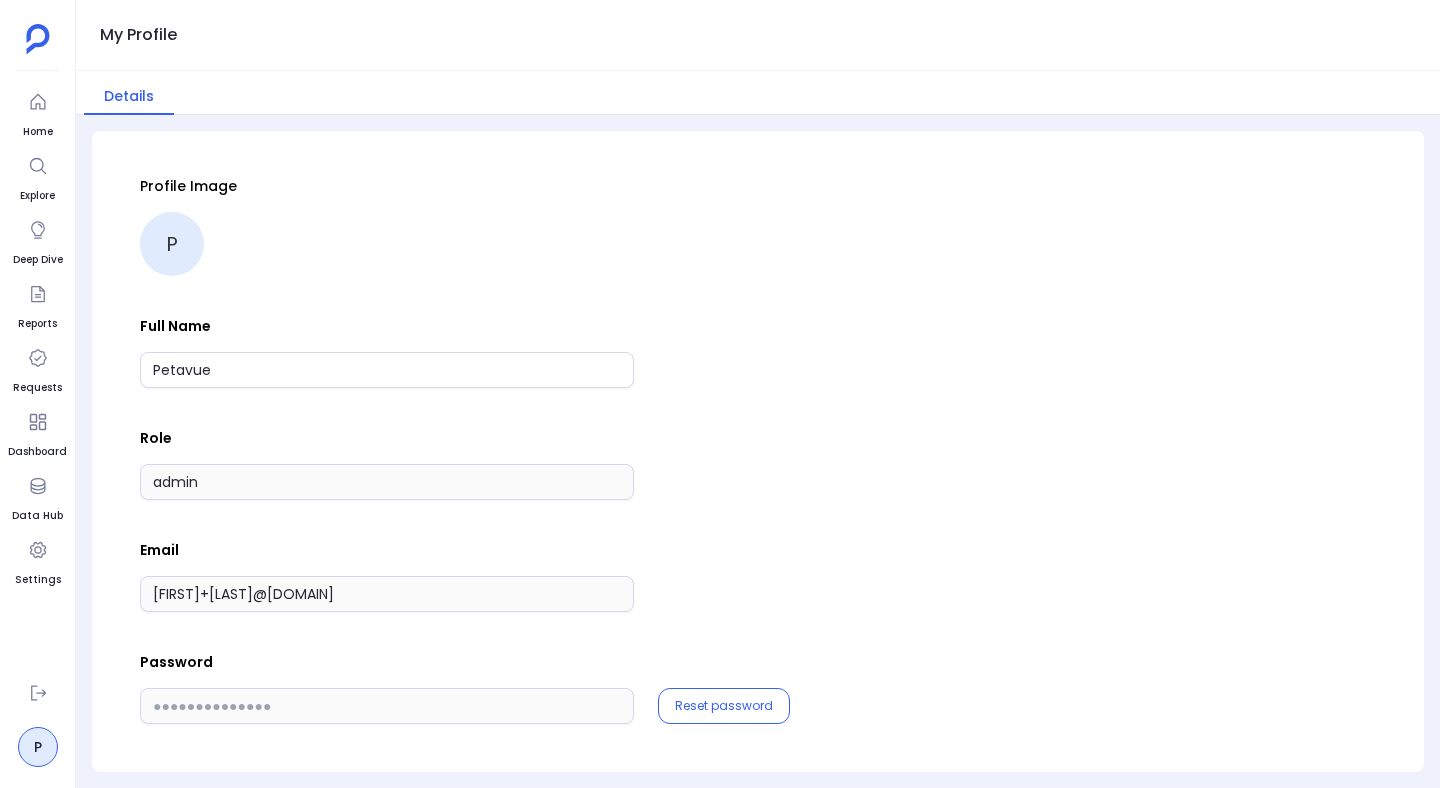 click on "Profile Image P Full Name Petavue Role admin Email [EMAIL] Password Reset password" at bounding box center [758, 450] 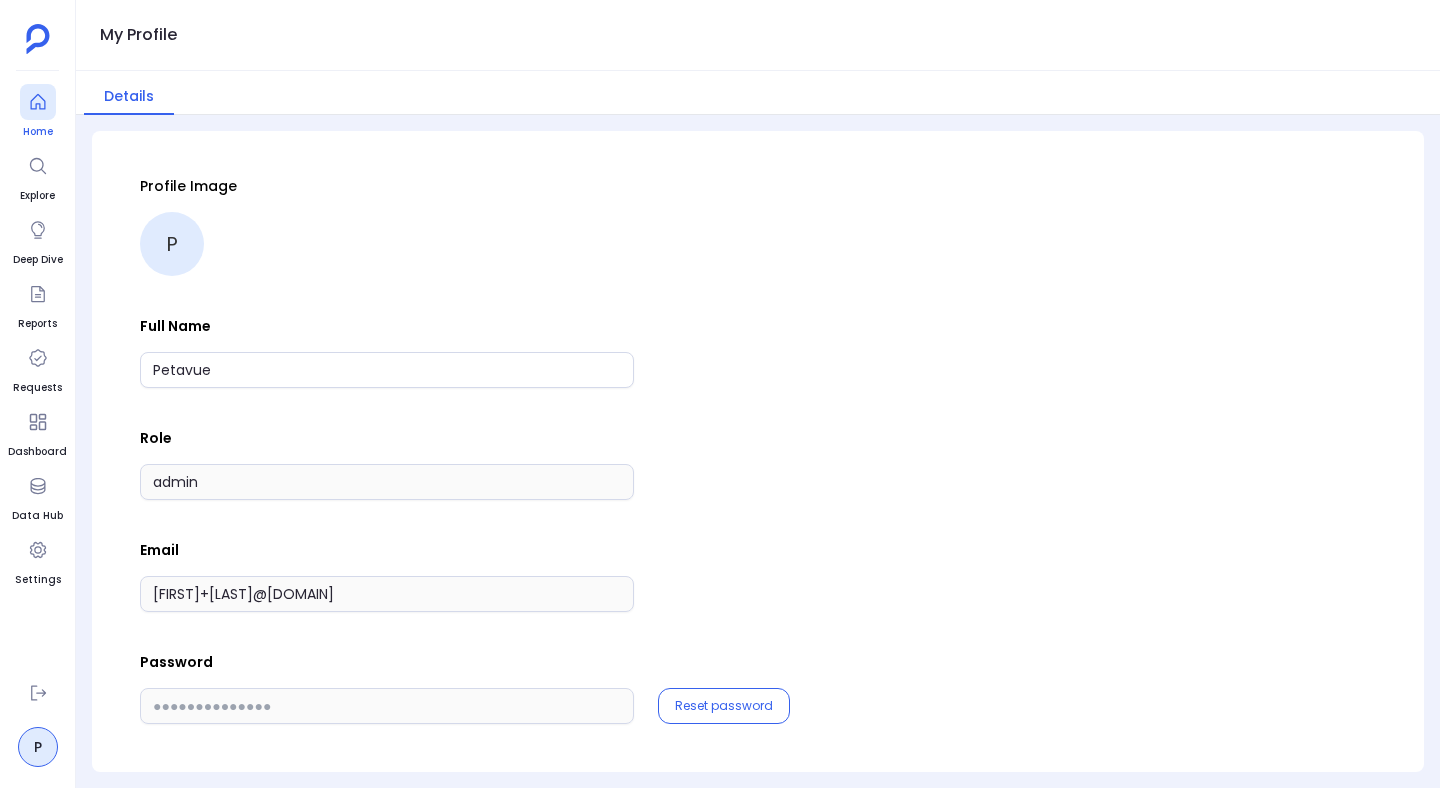 click 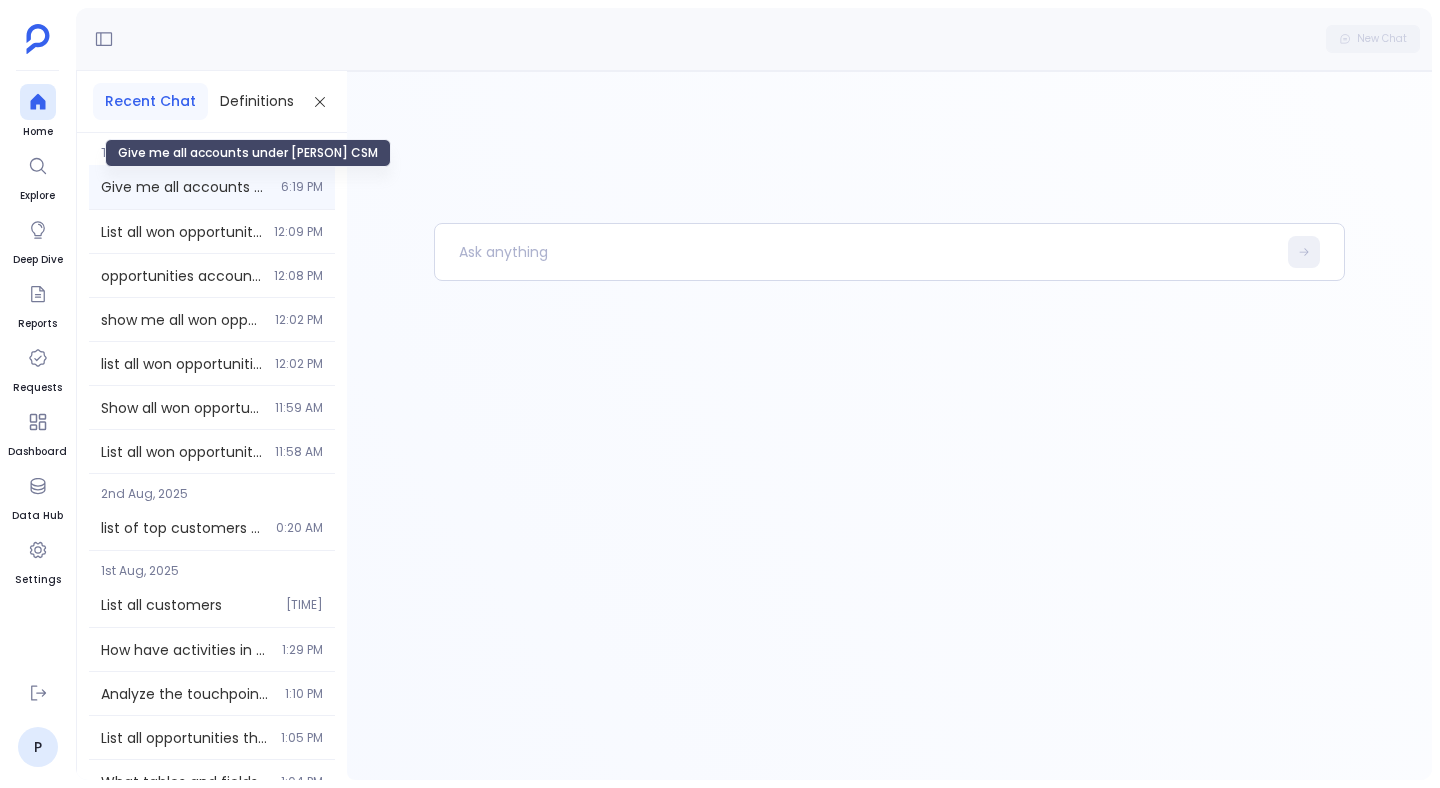 click on "Give me all accounts under [PERSON] CSM" at bounding box center (185, 187) 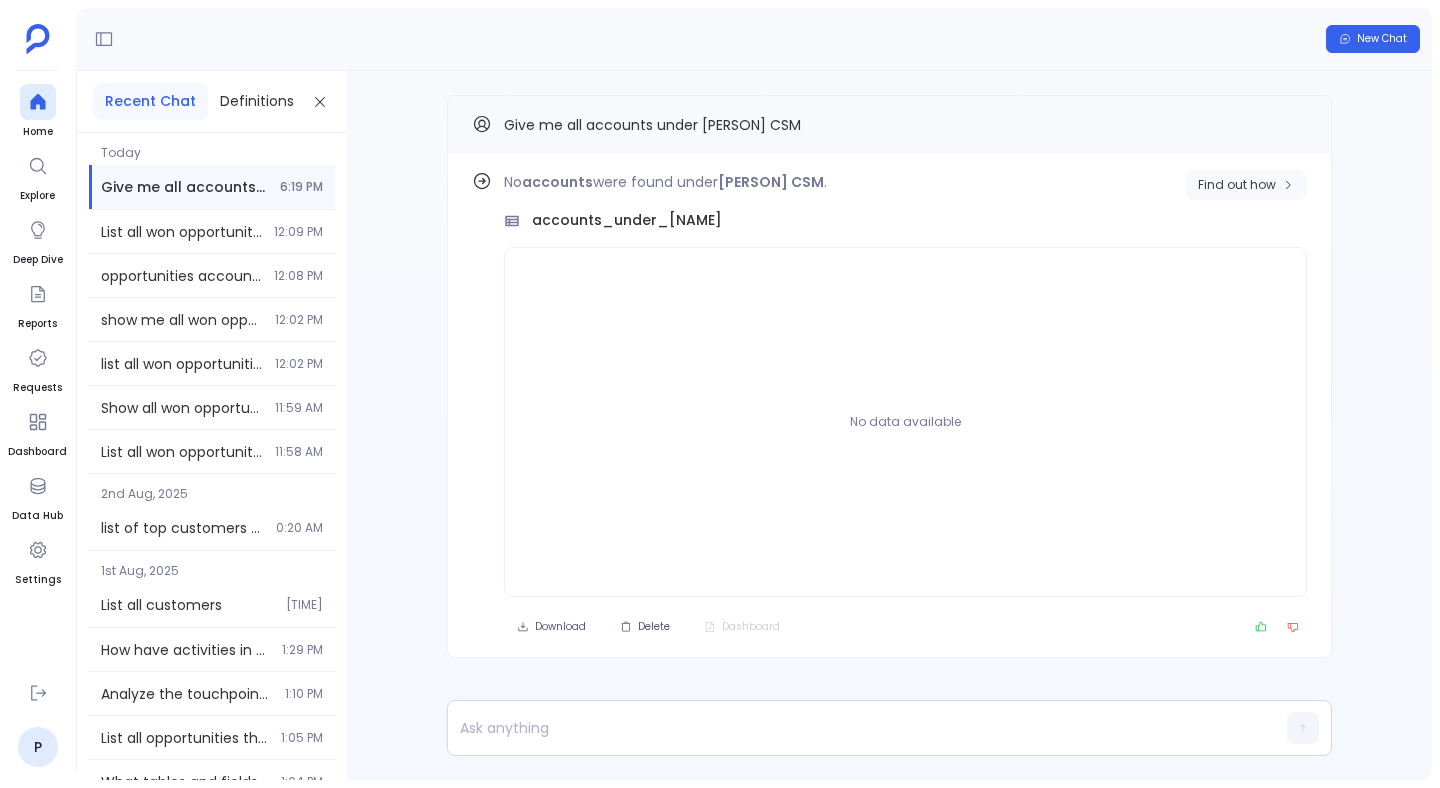 click on "Find out how" at bounding box center [1246, 185] 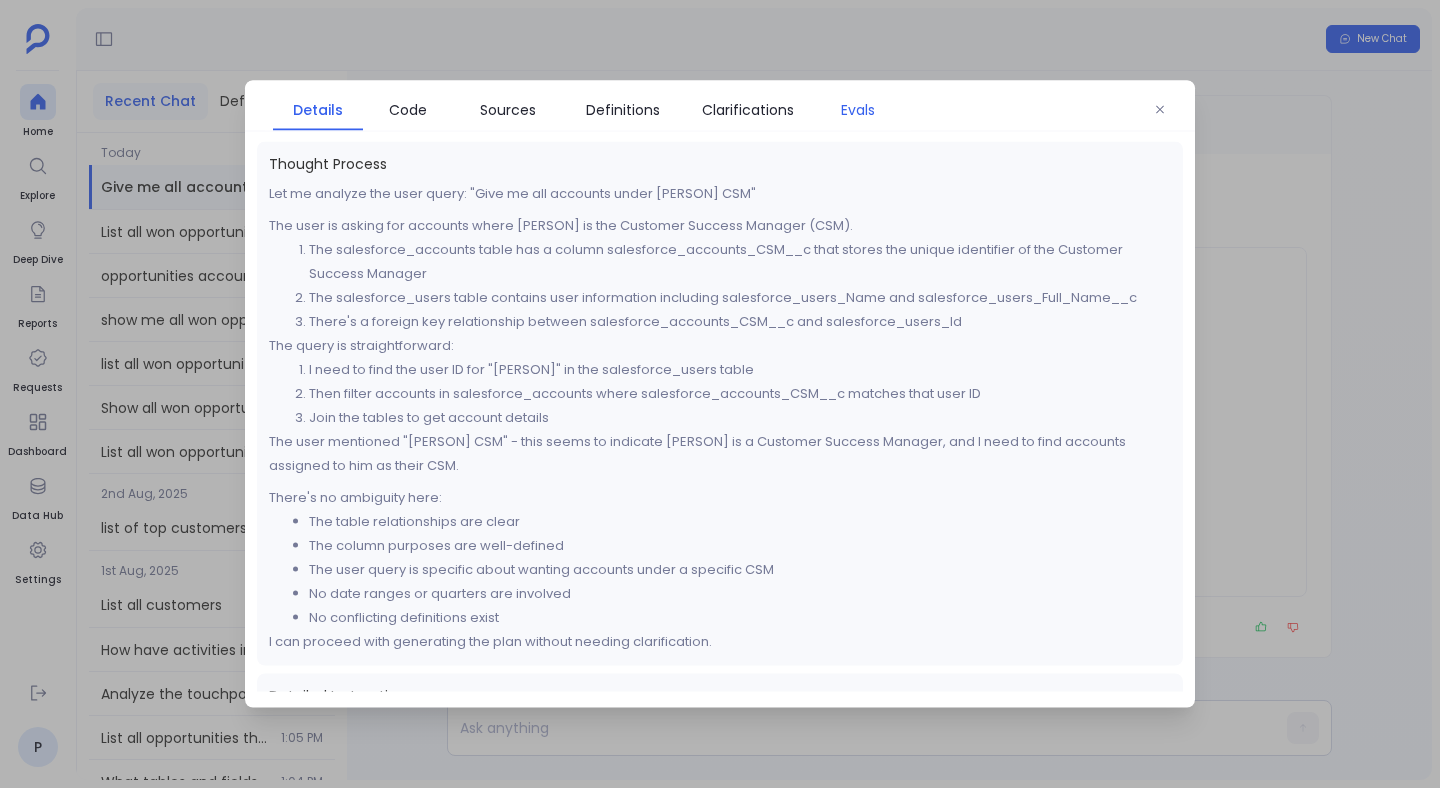 click on "Evals" at bounding box center (858, 110) 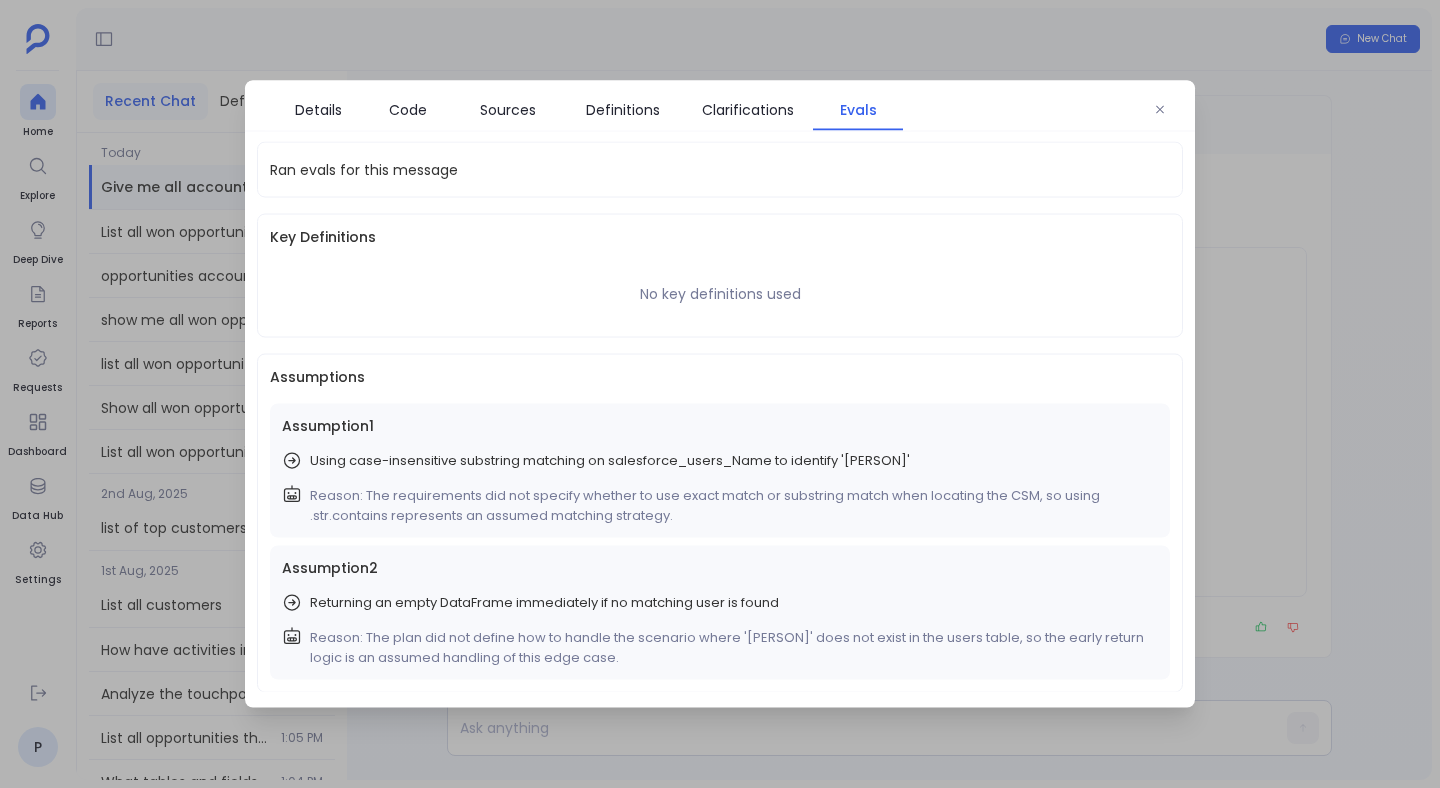 scroll, scrollTop: 141, scrollLeft: 0, axis: vertical 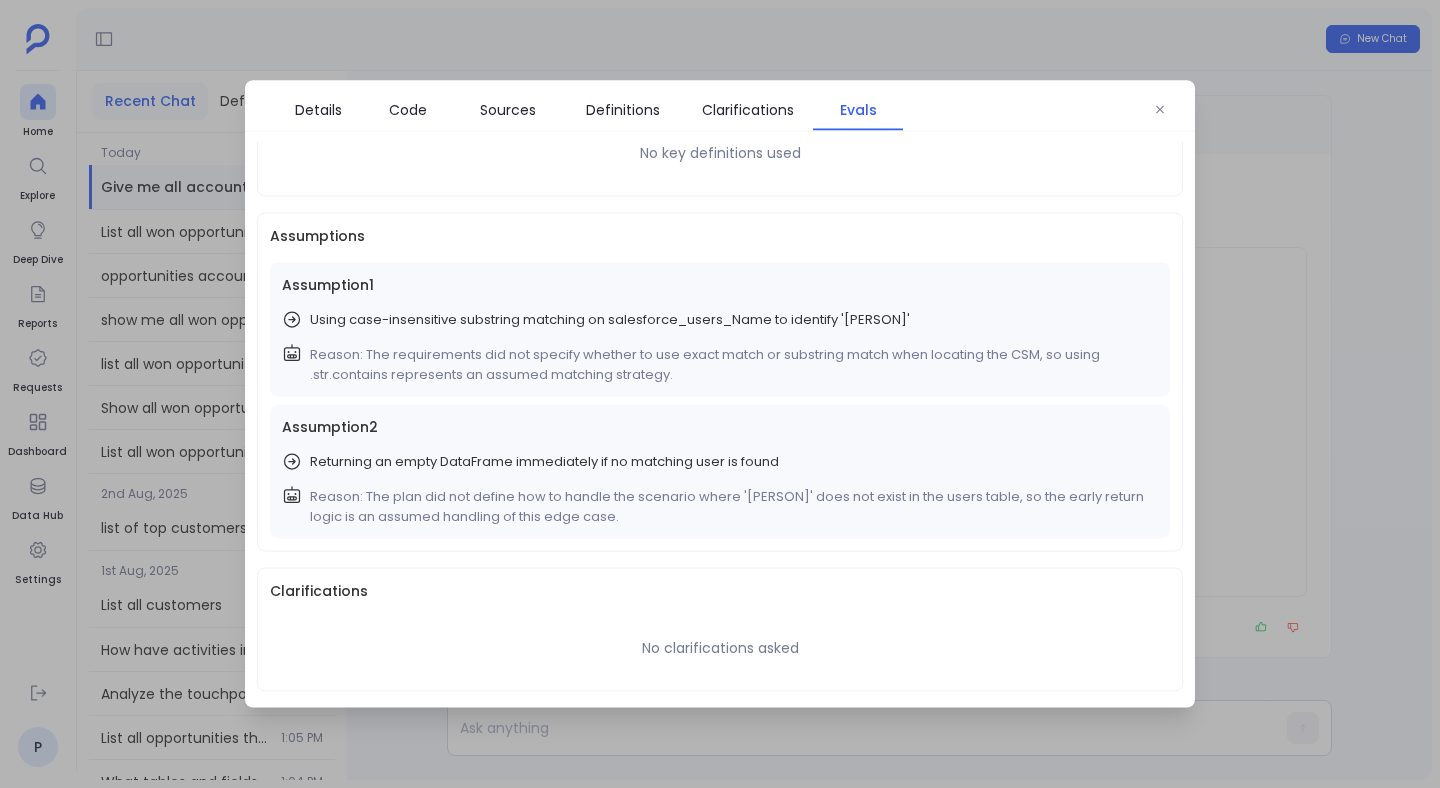 click on "Reason: The requirements did not specify whether to use exact match or substring match when locating the CSM, so using .str.contains represents an assumed matching strategy." at bounding box center [730, 365] 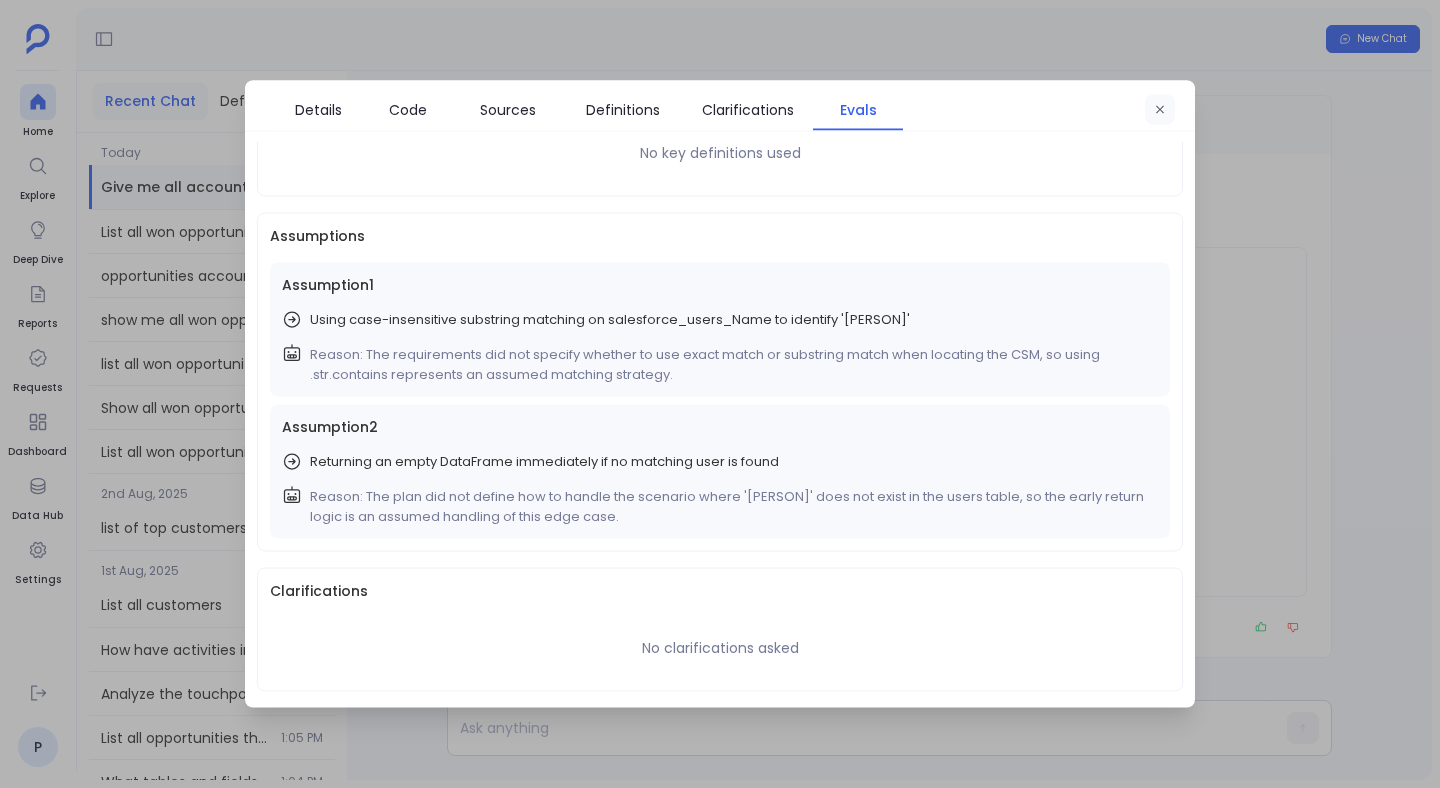 click at bounding box center [1160, 110] 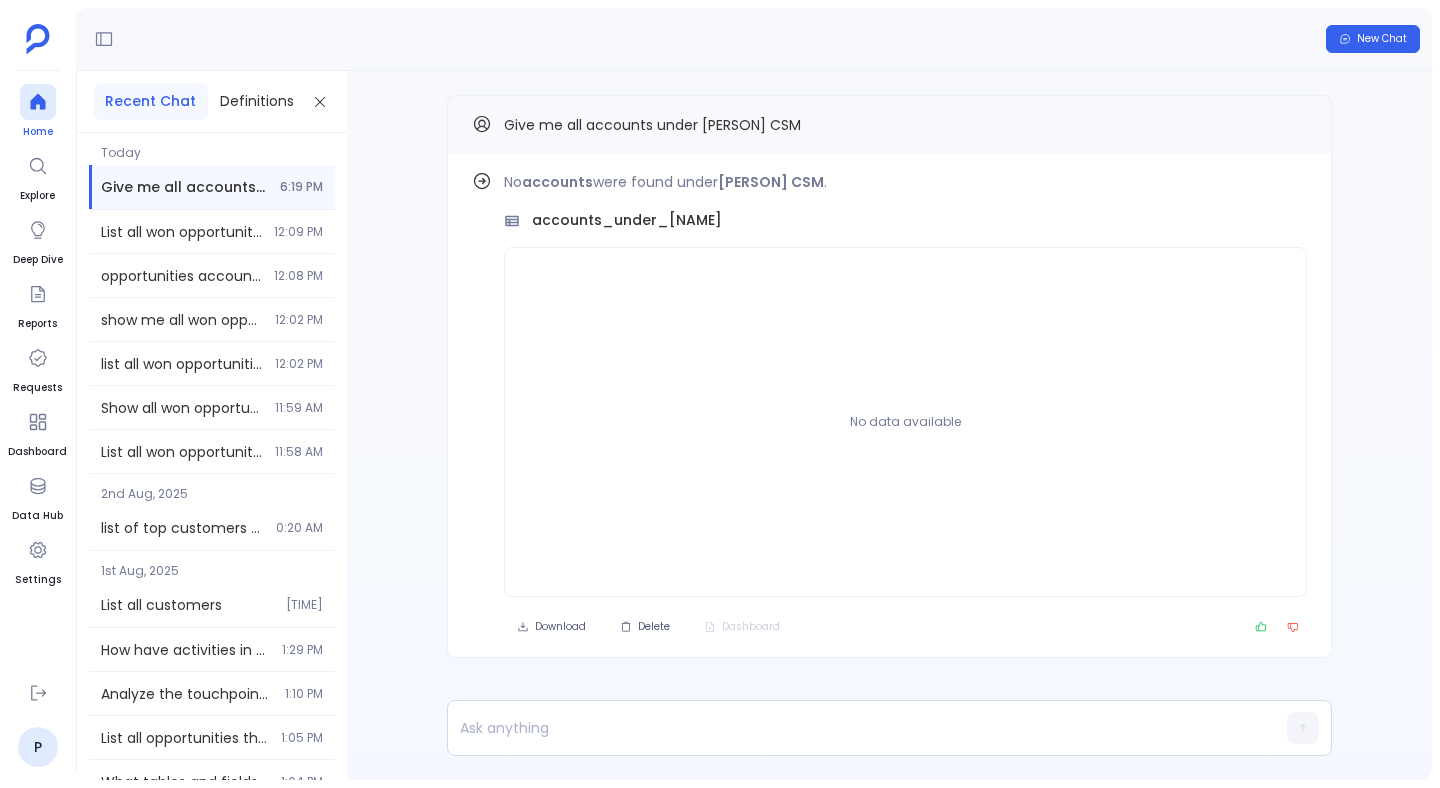 click 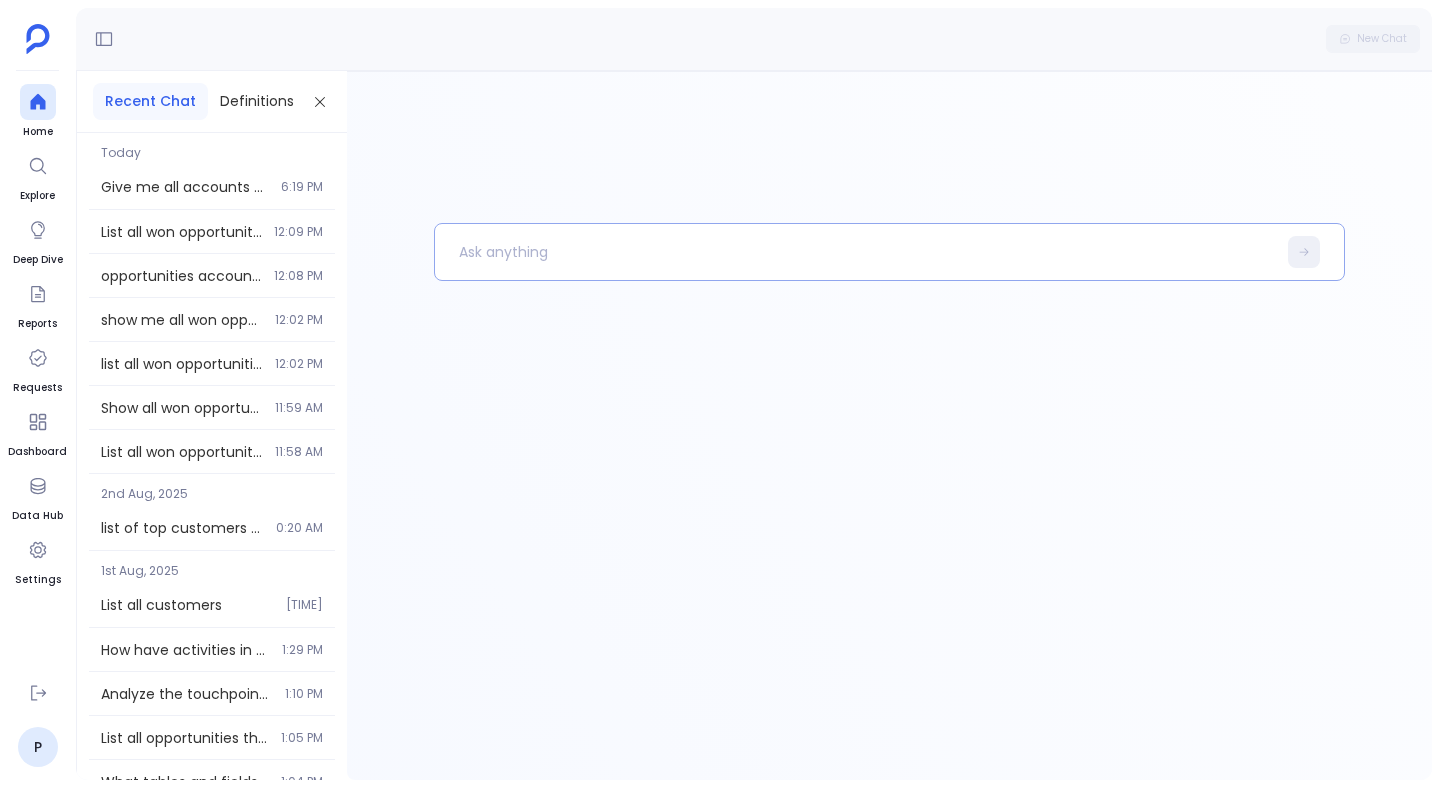 click at bounding box center (855, 252) 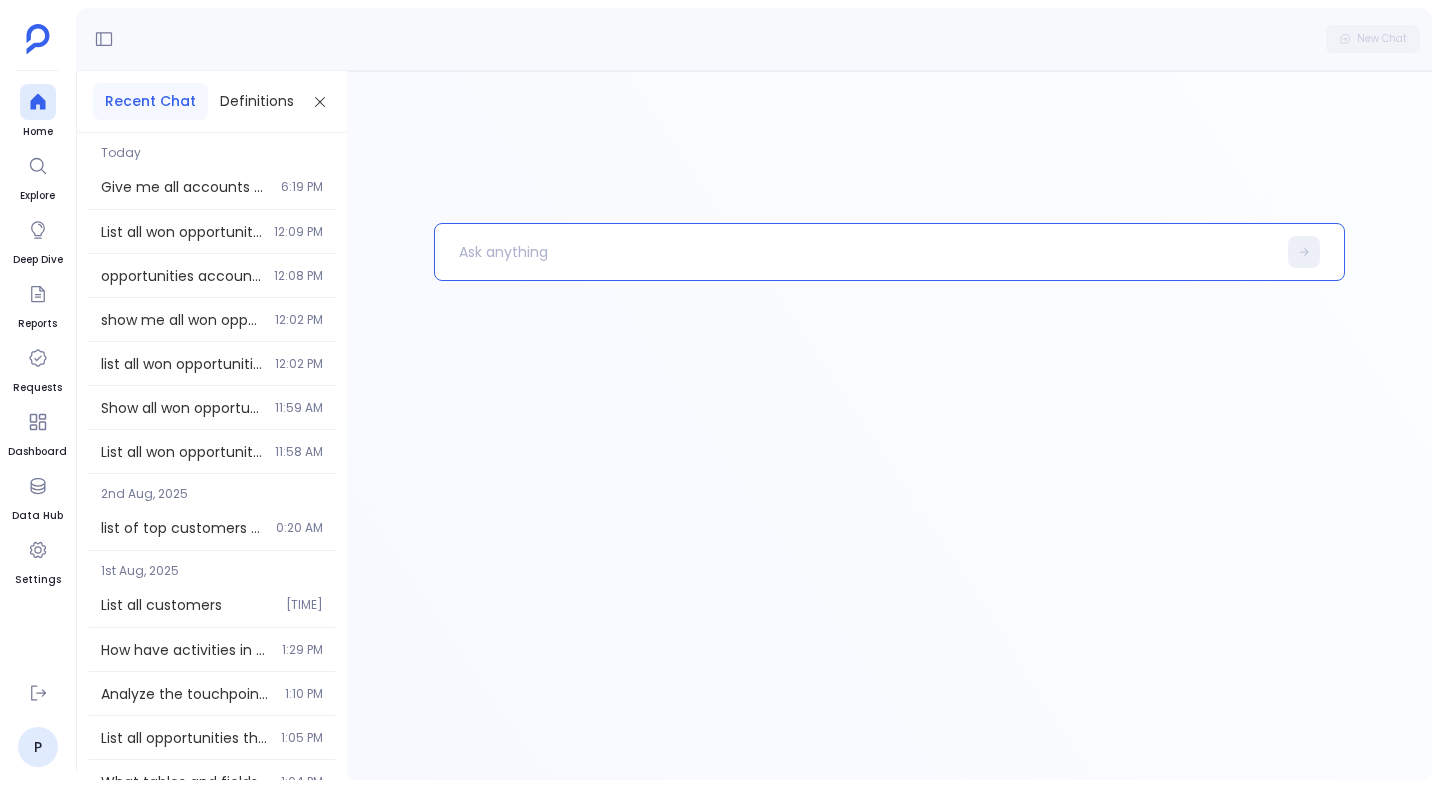 type 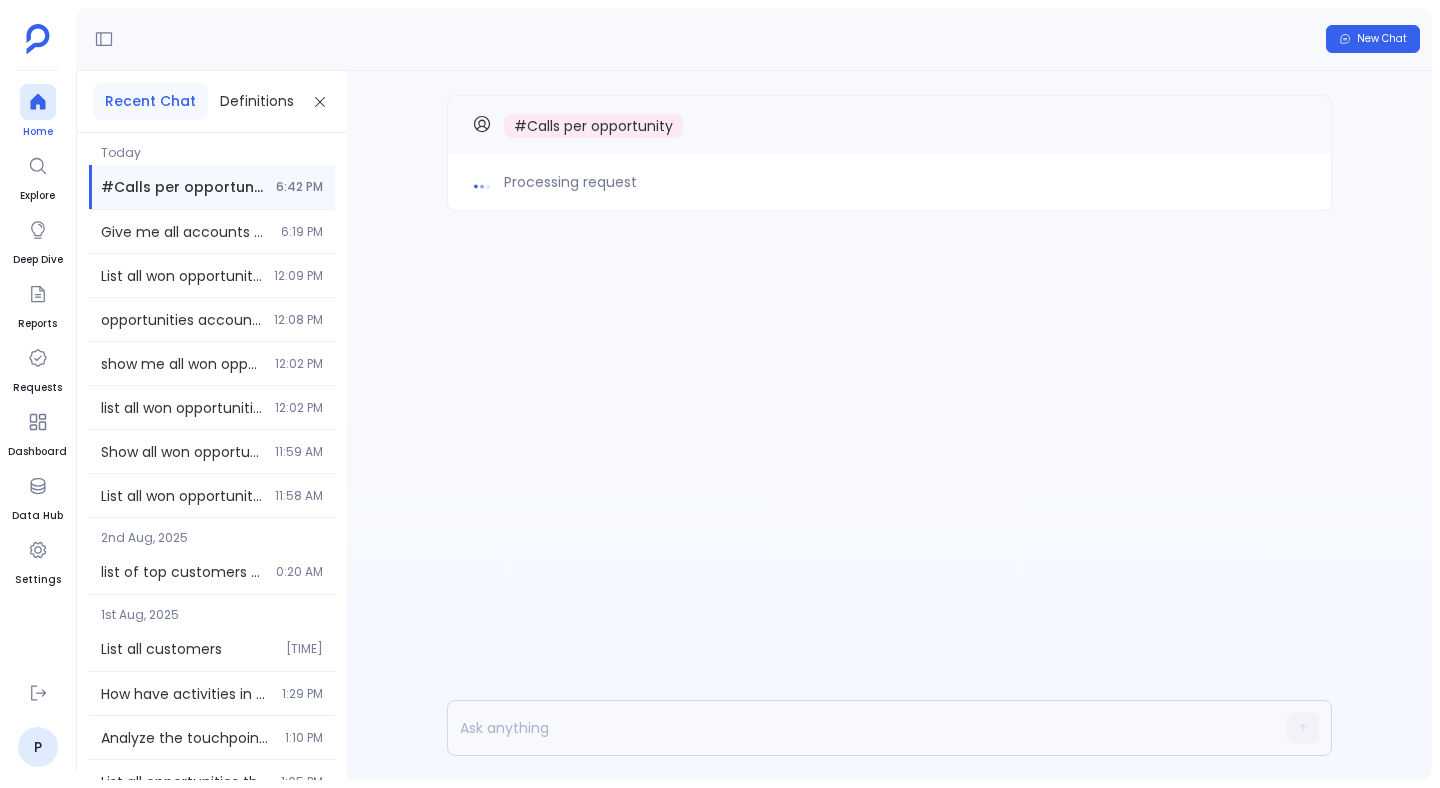 click at bounding box center (38, 102) 